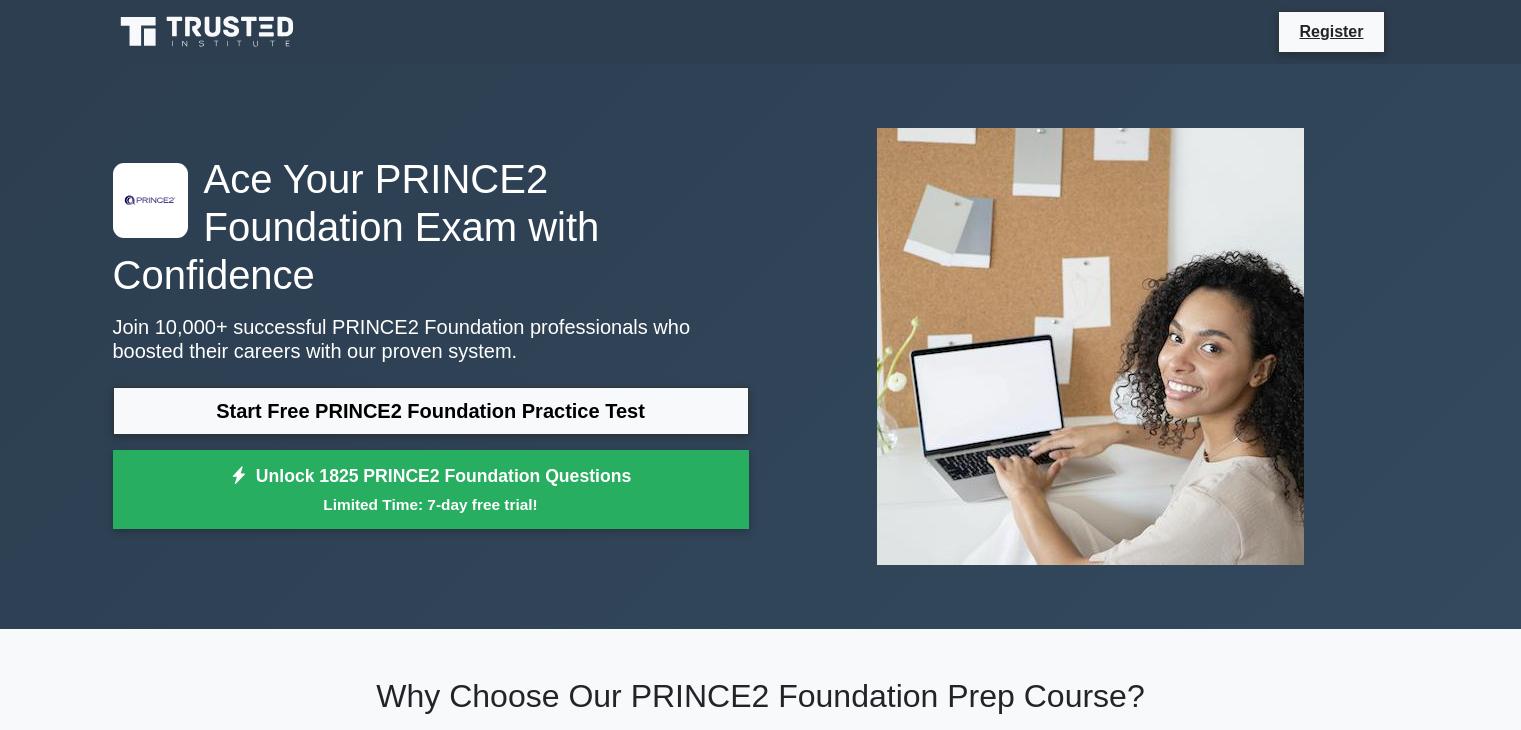scroll, scrollTop: 300, scrollLeft: 0, axis: vertical 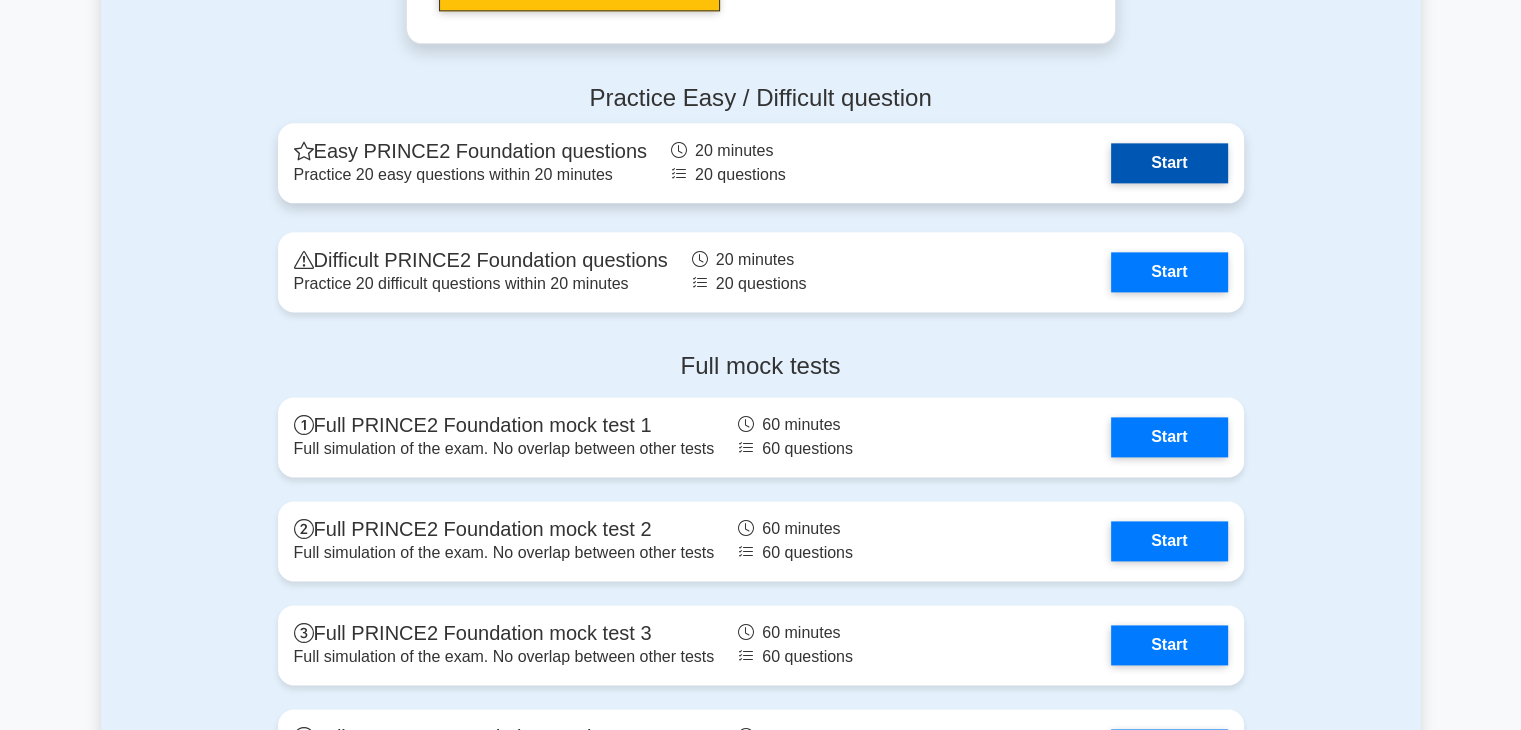 click on "Start" at bounding box center [1169, 163] 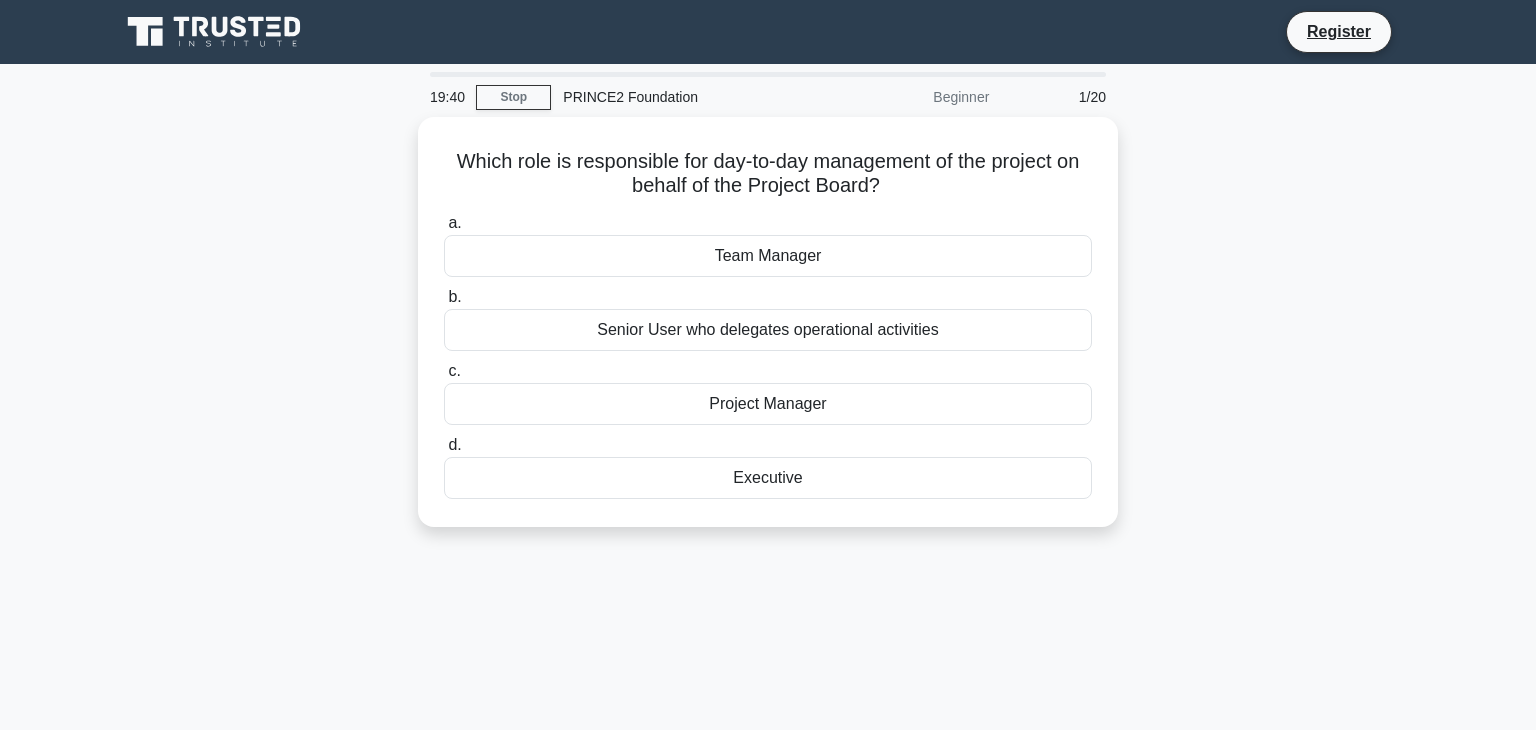 scroll, scrollTop: 0, scrollLeft: 0, axis: both 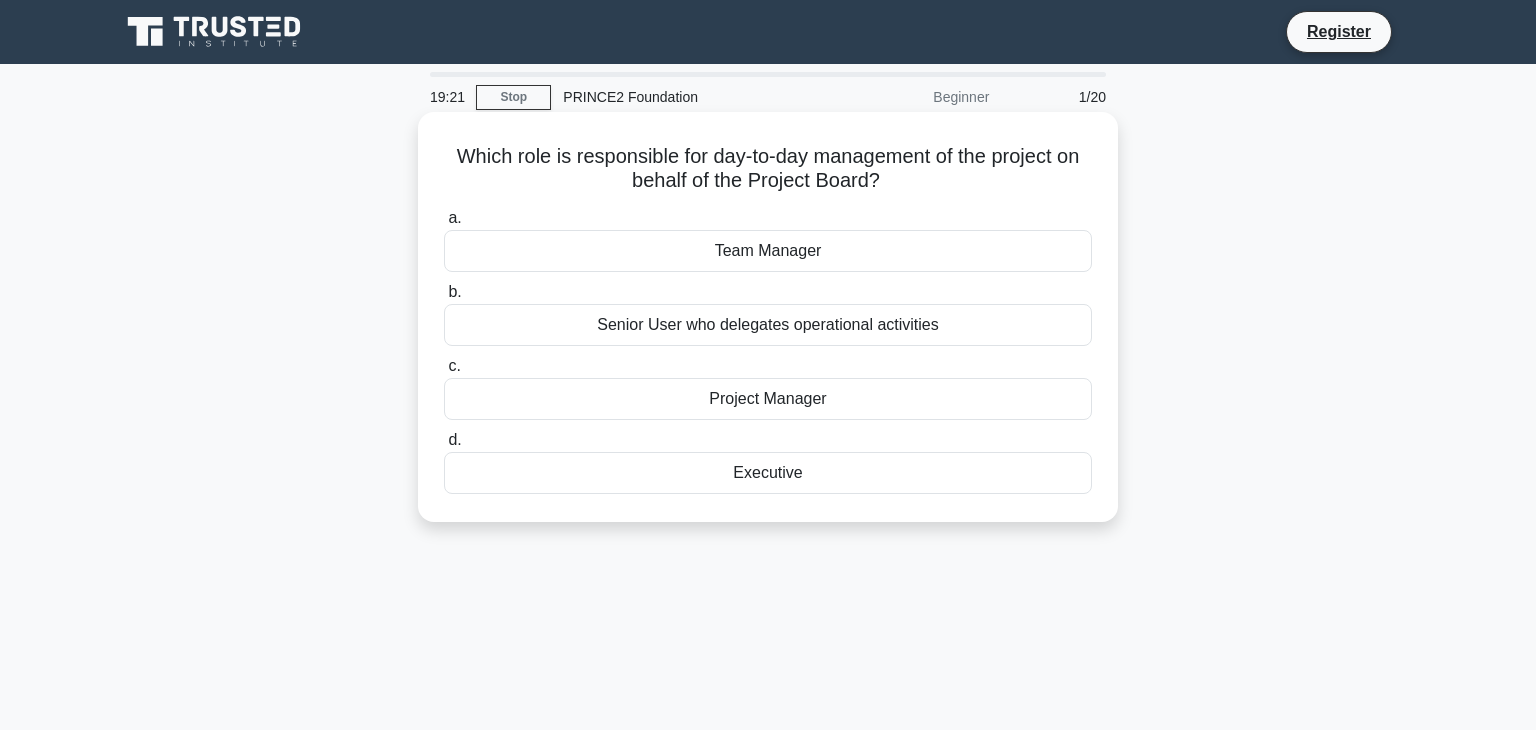 click on "Senior User who delegates operational activities" at bounding box center [768, 325] 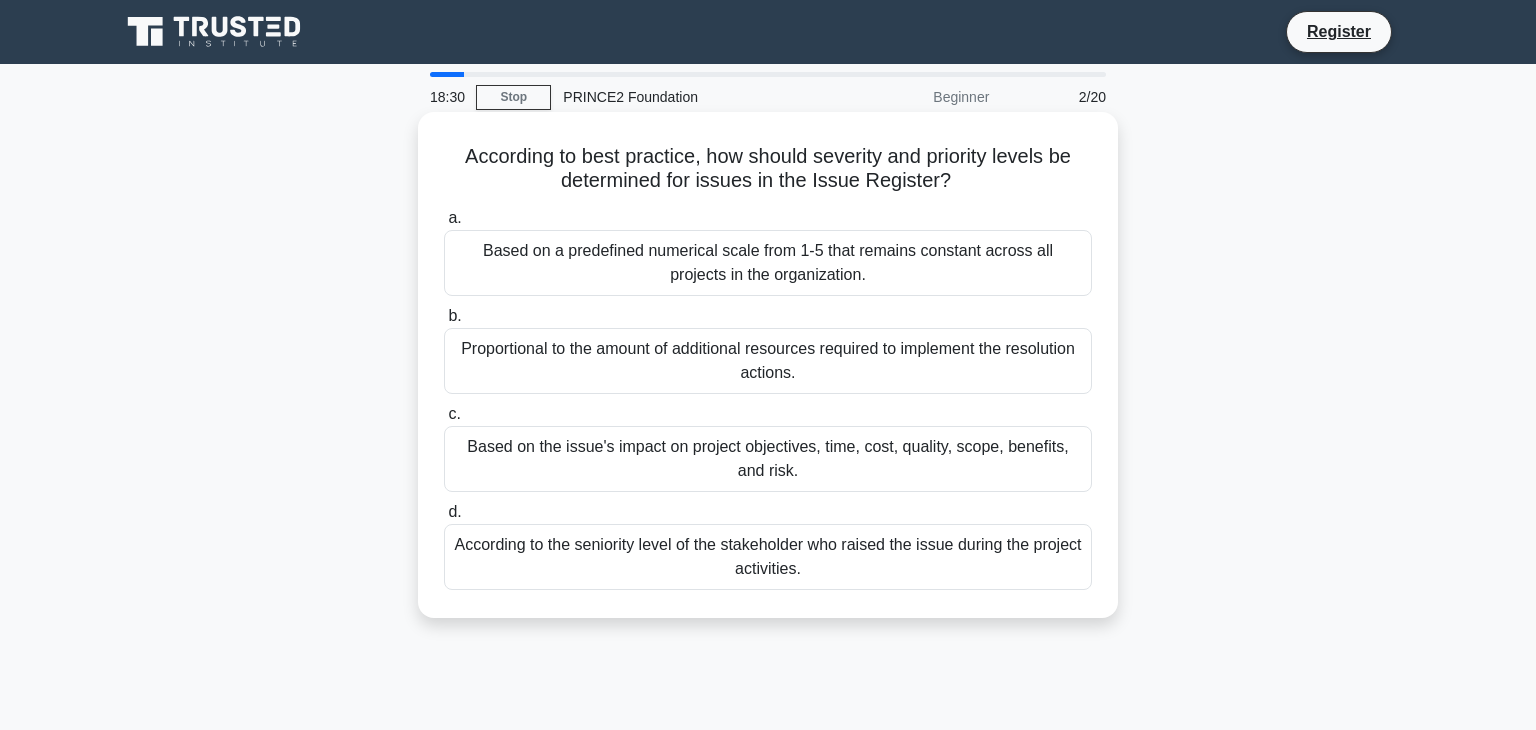 click on "According to the seniority level of the stakeholder who raised the issue during the project activities." at bounding box center [768, 557] 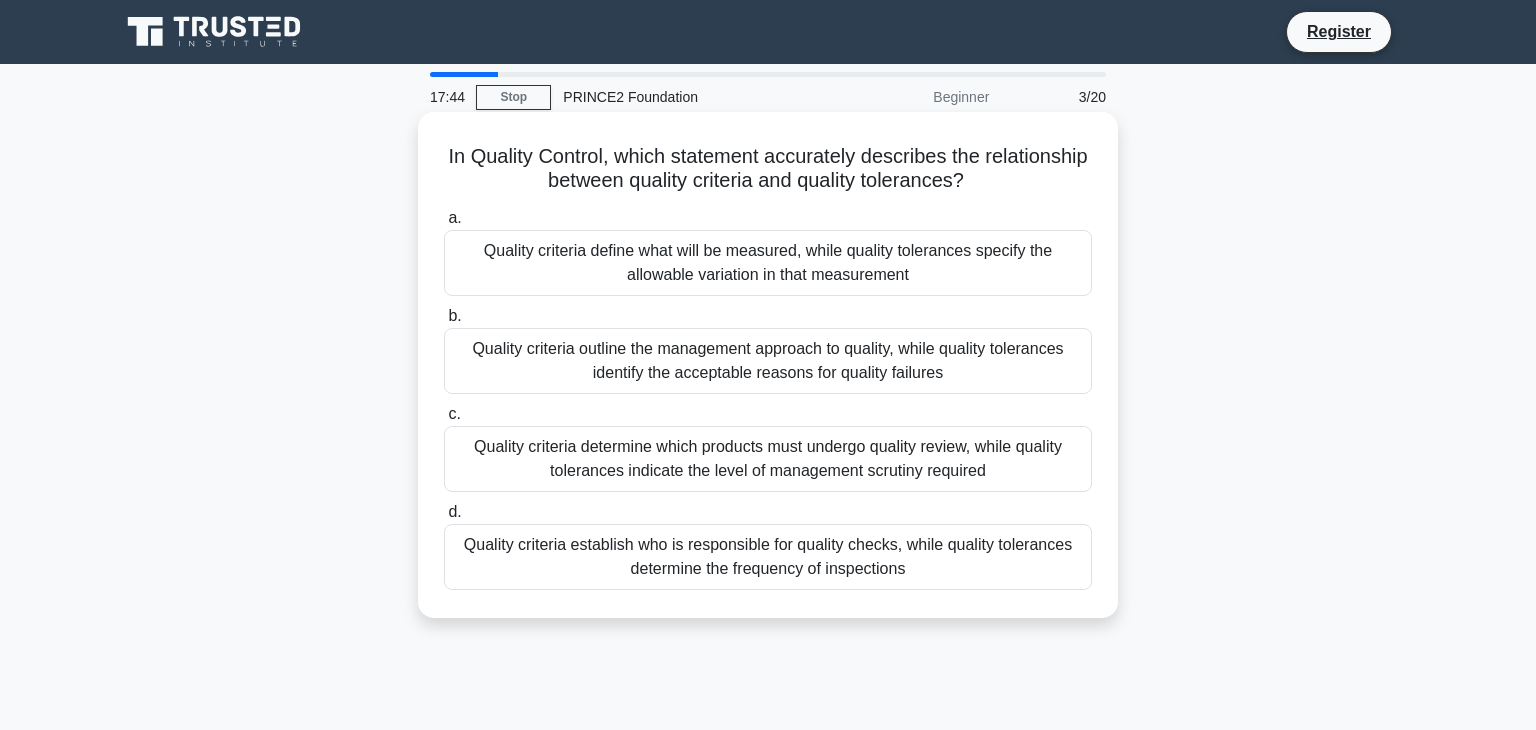 click on "Quality criteria determine which products must undergo quality review, while quality tolerances indicate the level of management scrutiny required" at bounding box center [768, 459] 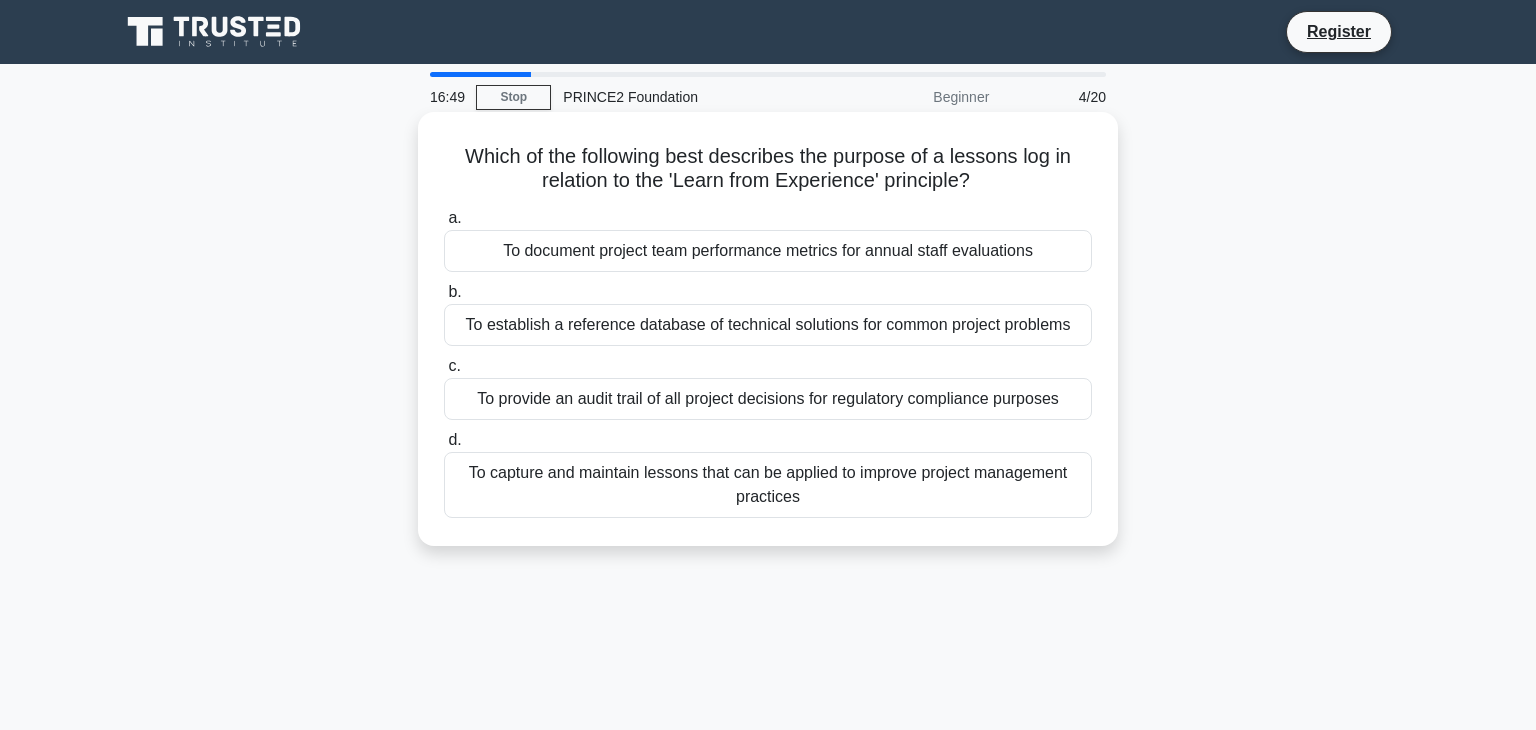 click on "To capture and maintain lessons that can be applied to improve project management practices" at bounding box center [768, 485] 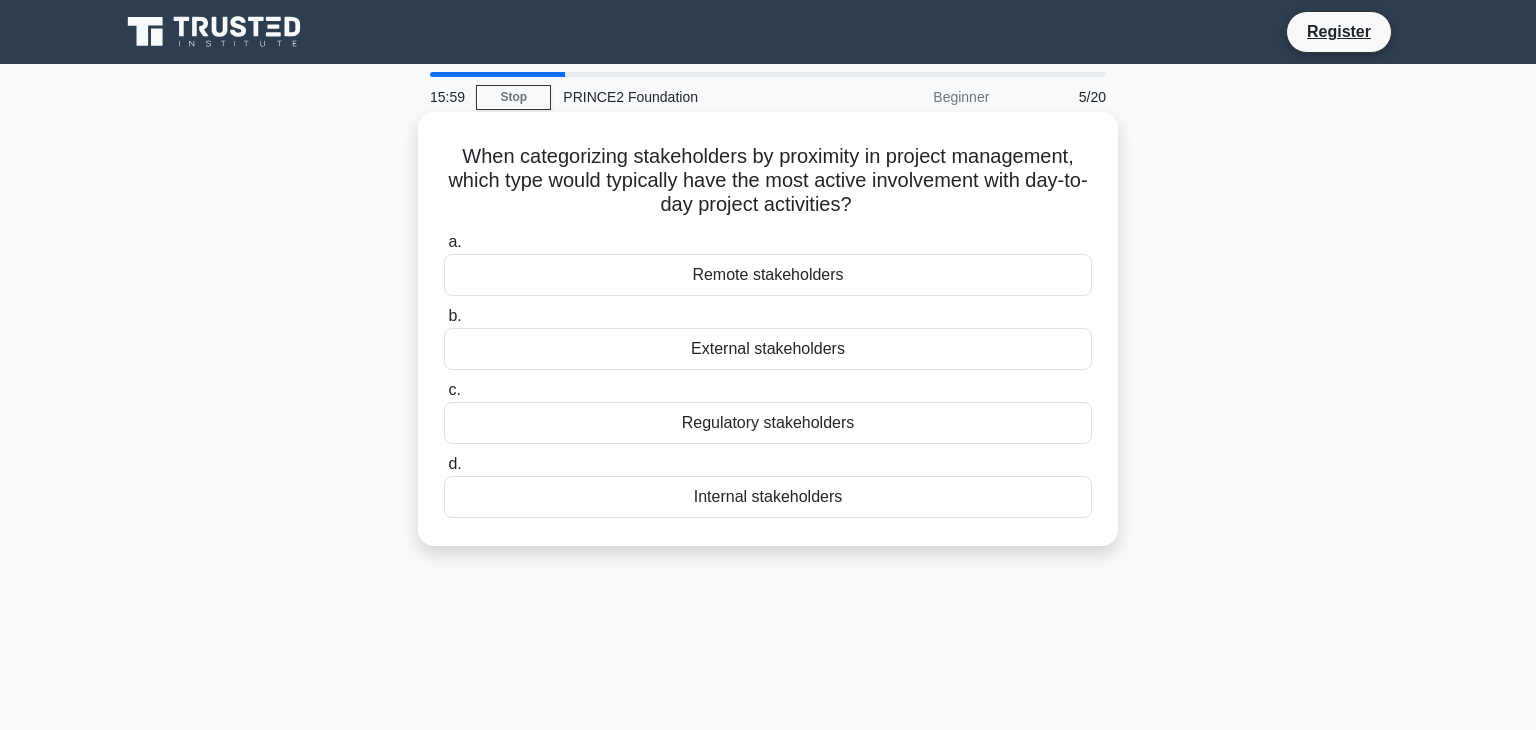 click on "Regulatory stakeholders" at bounding box center [768, 423] 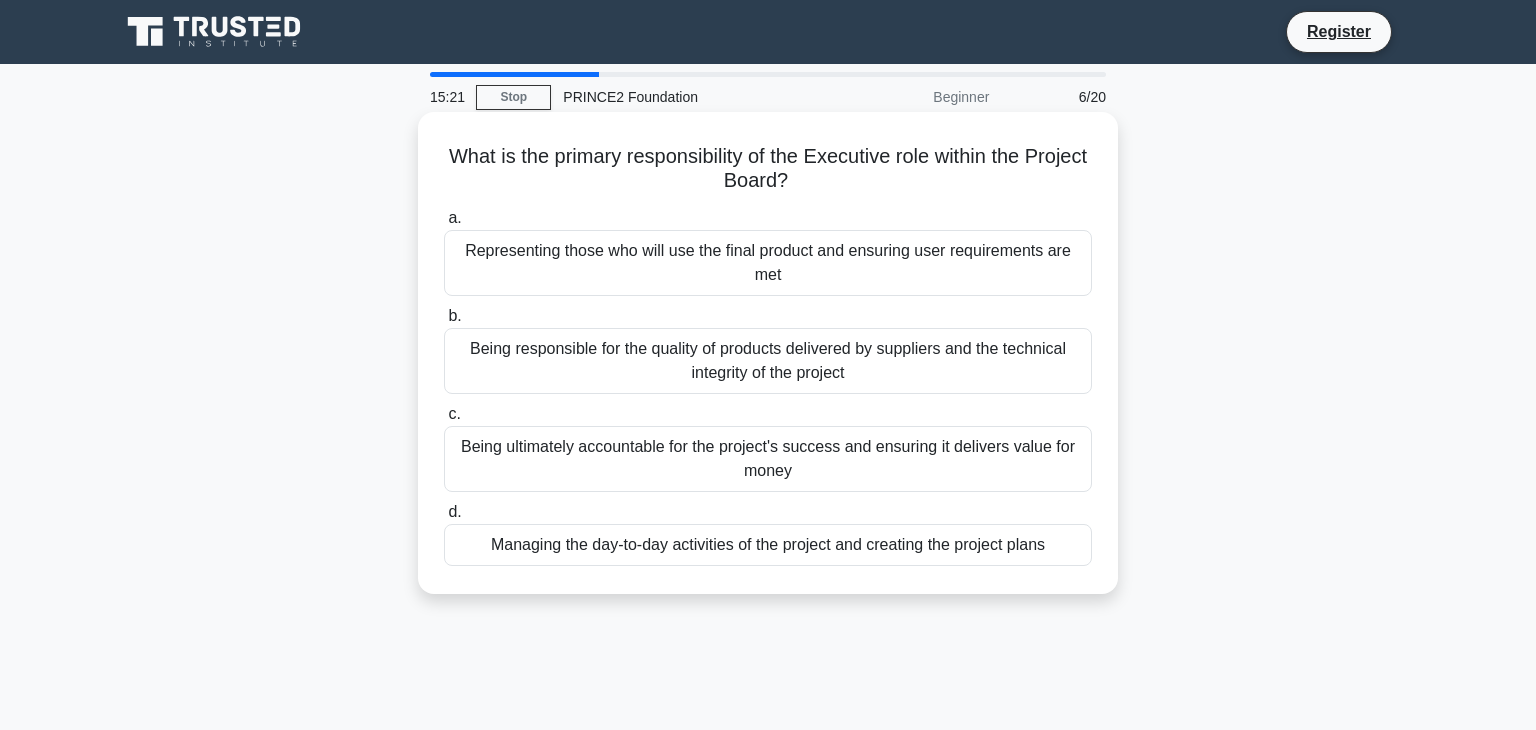 click on "Being ultimately accountable for the project's success and ensuring it delivers value for money" at bounding box center [768, 459] 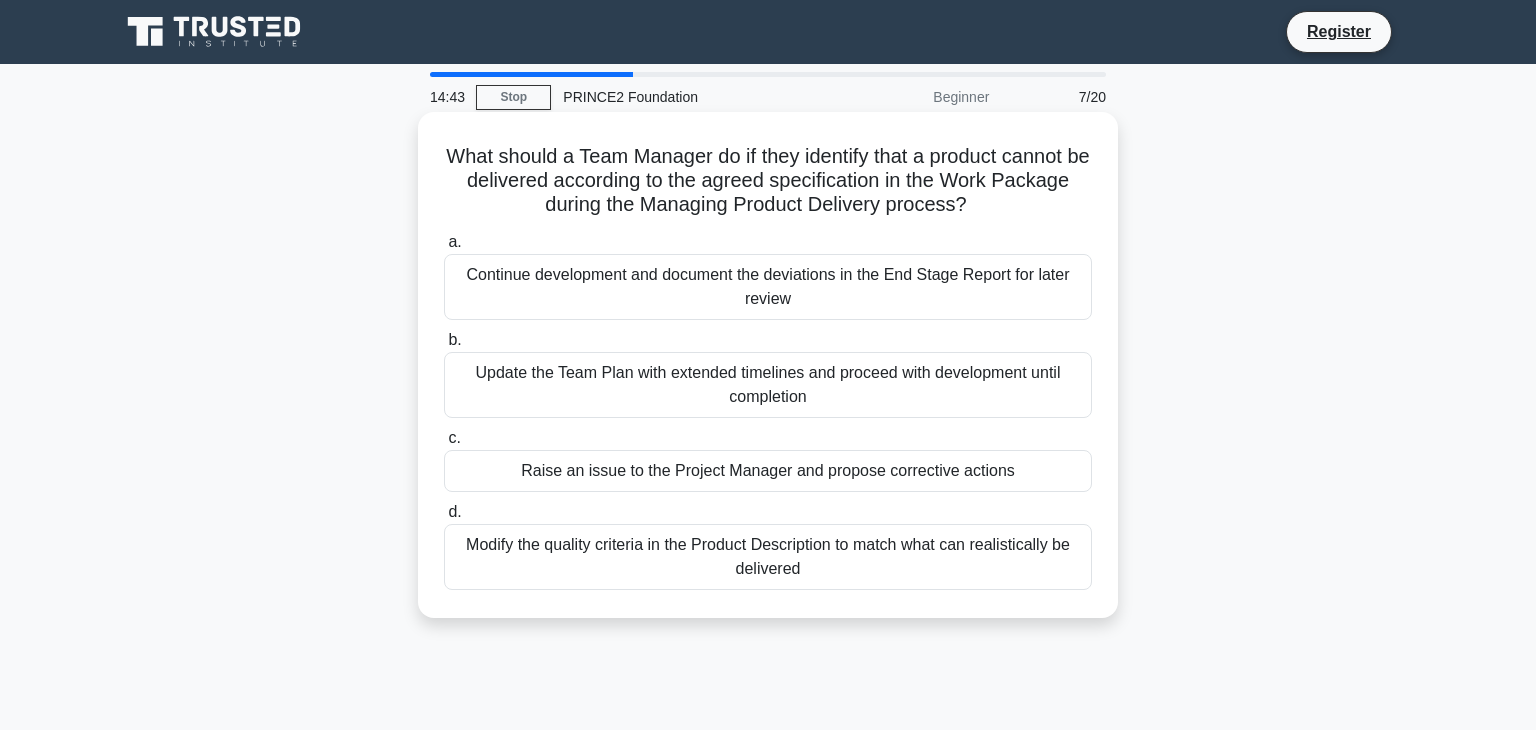 click on "a.
Continue development and document the deviations in the End Stage Report for later review
b.
Update the Team Plan with extended timelines and proceed with development until completion
c." at bounding box center (768, 410) 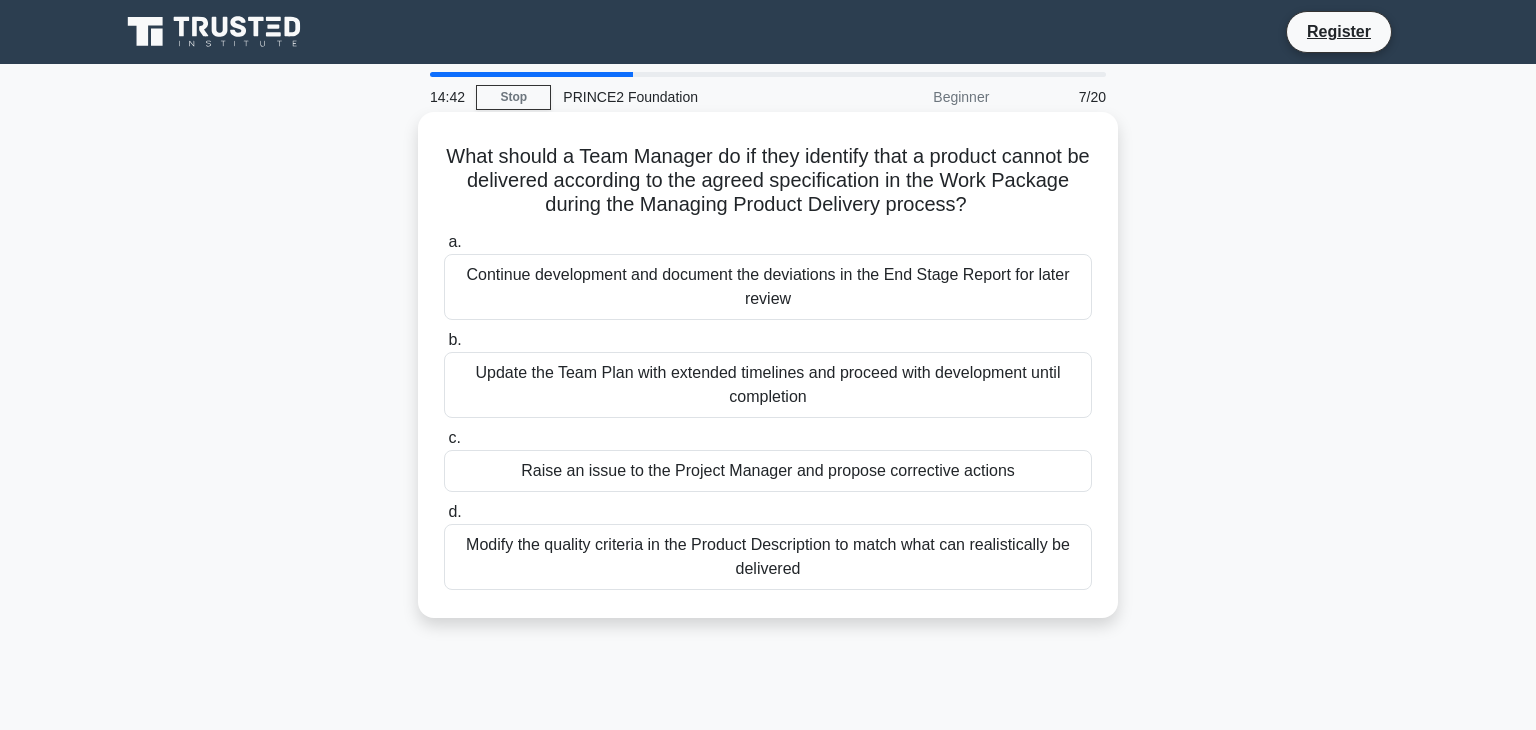 click on "Raise an issue to the Project Manager and propose corrective actions" at bounding box center (768, 471) 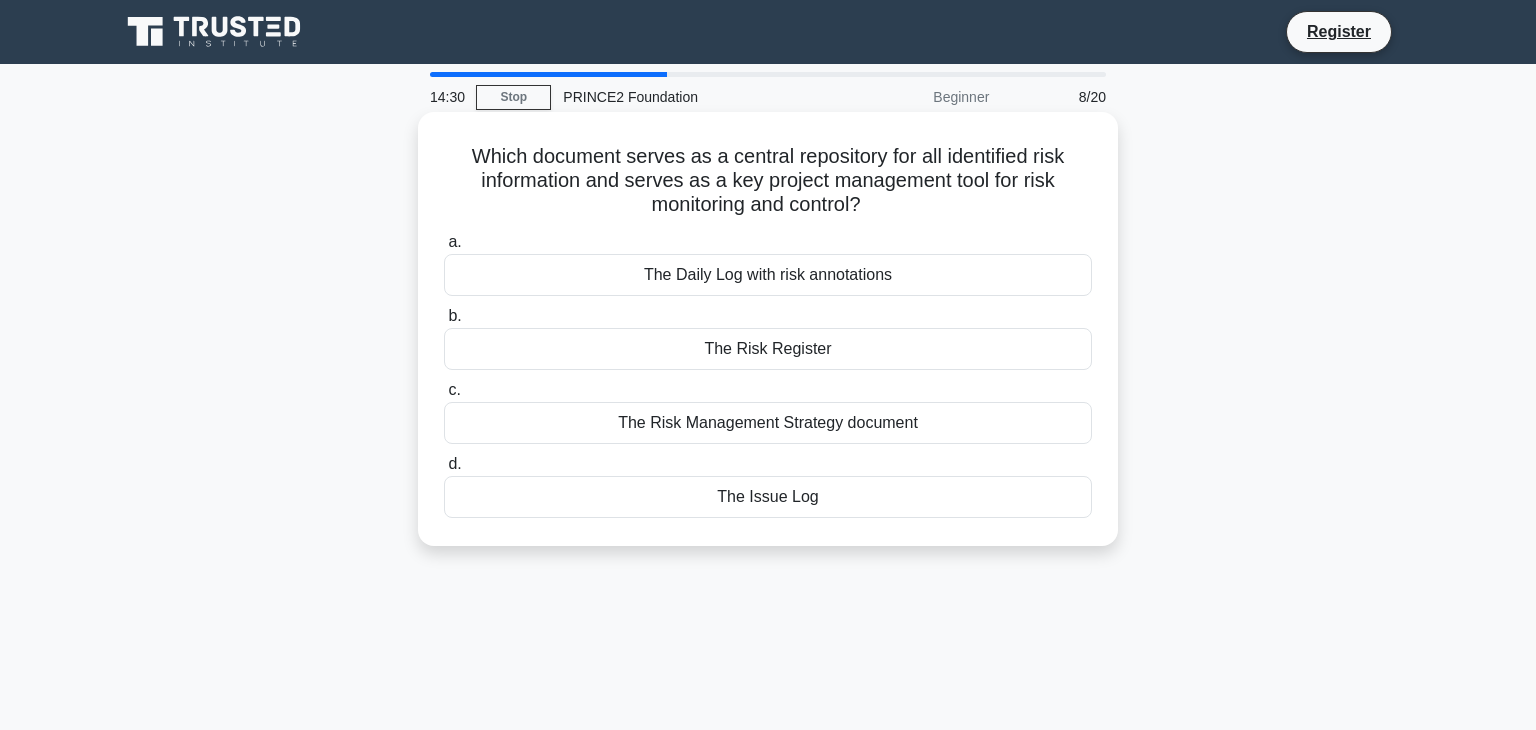click on "The Risk Register" at bounding box center [768, 349] 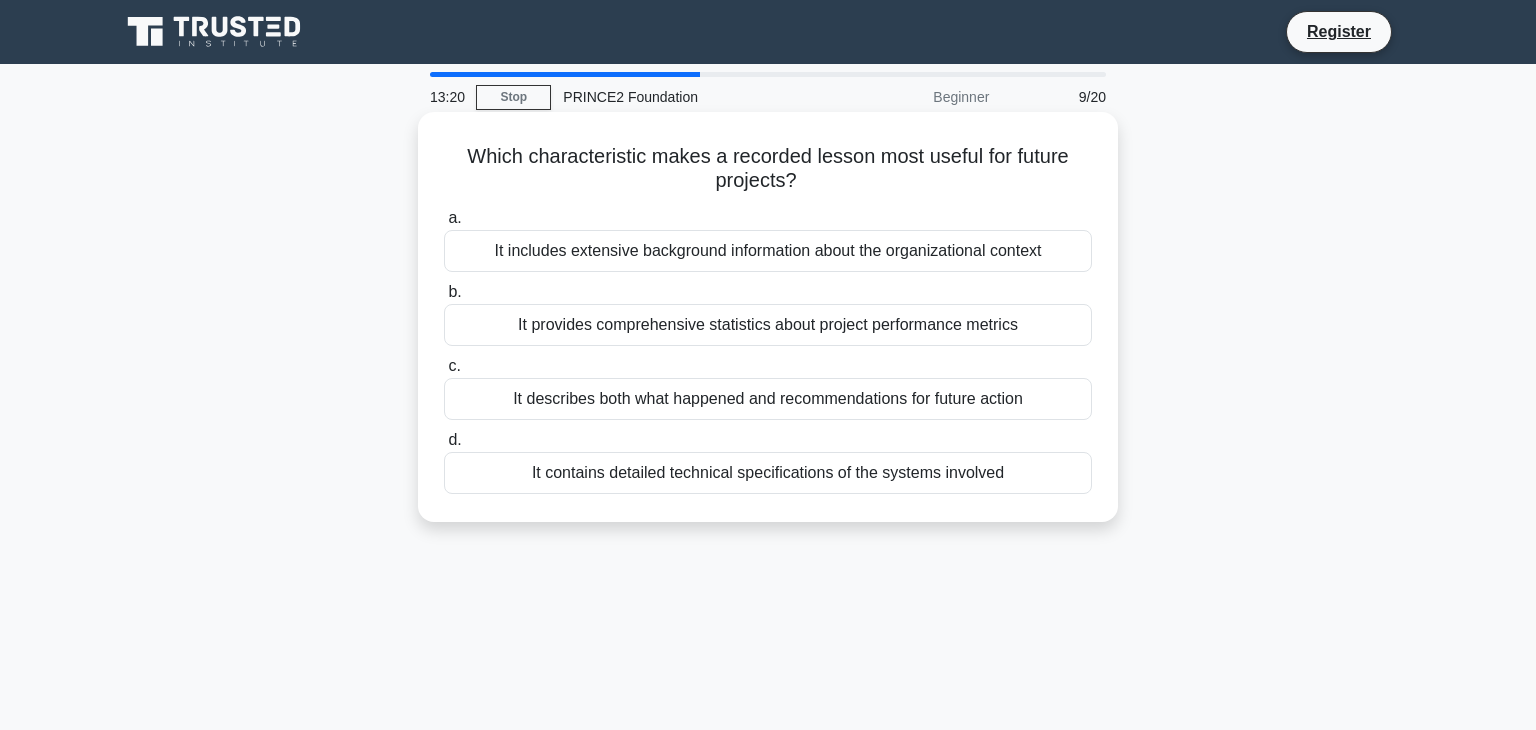 click on "It describes both what happened and recommendations for future action" at bounding box center (768, 399) 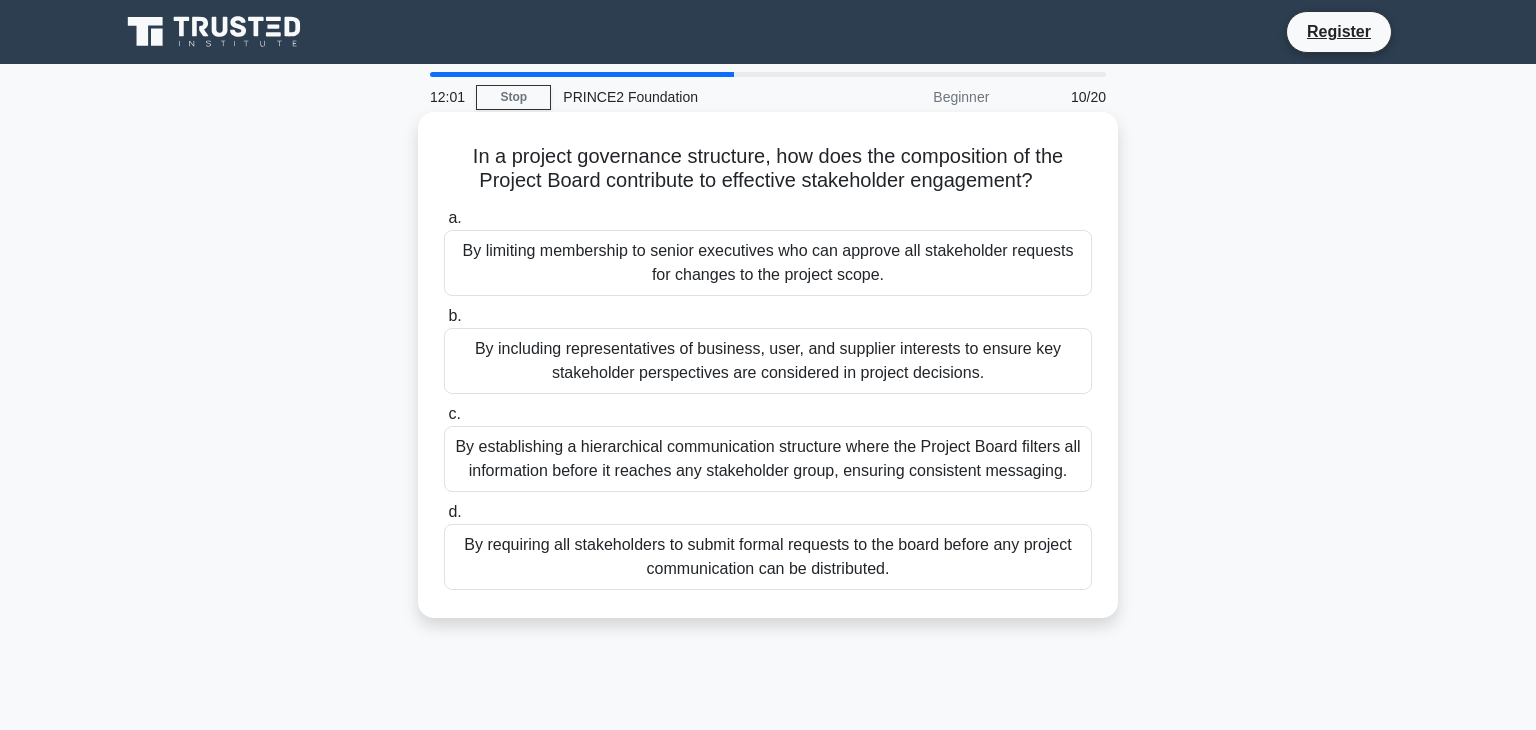 click on "By including representatives of business, user, and supplier interests to ensure key stakeholder perspectives are considered in project decisions." at bounding box center [768, 361] 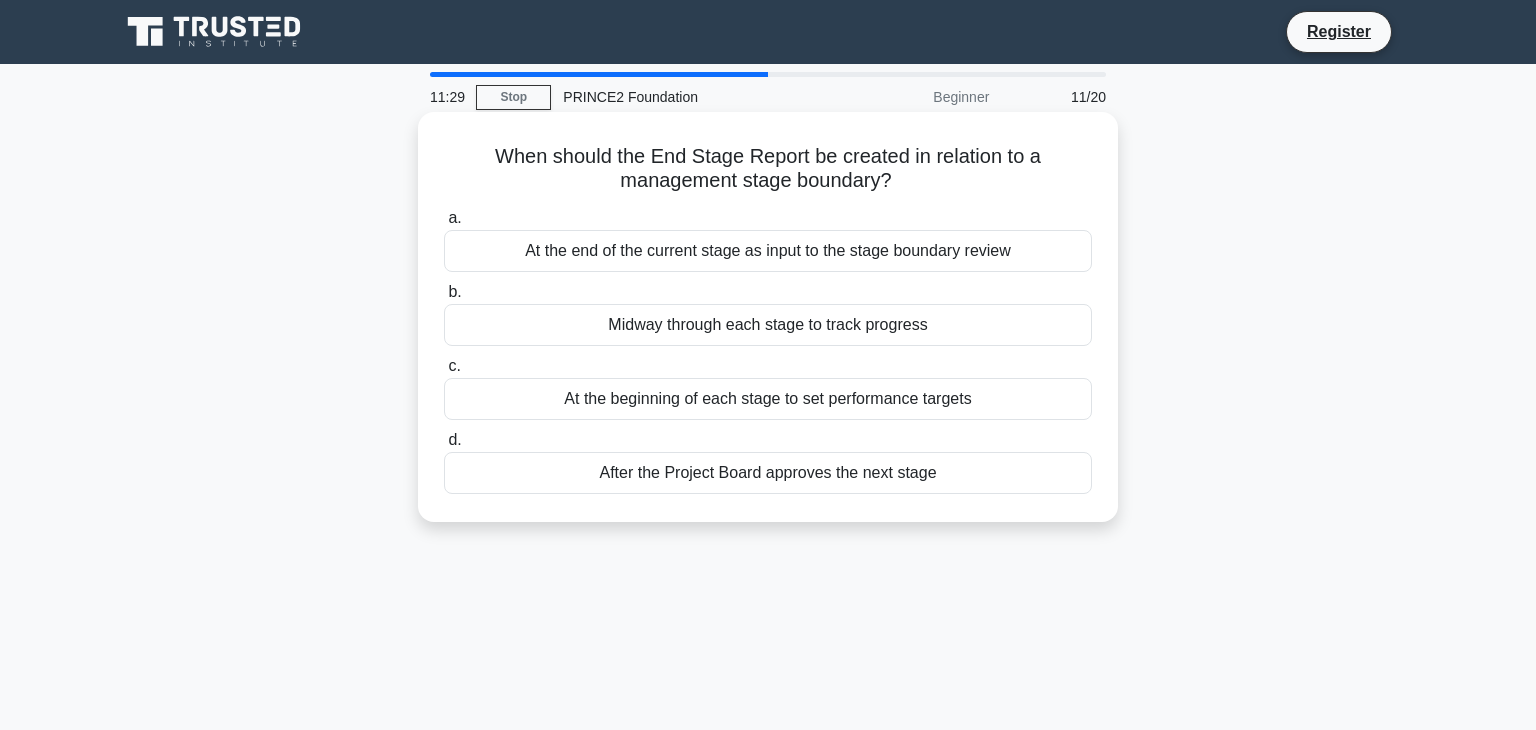 click on "At the beginning of each stage to set performance targets" at bounding box center (768, 399) 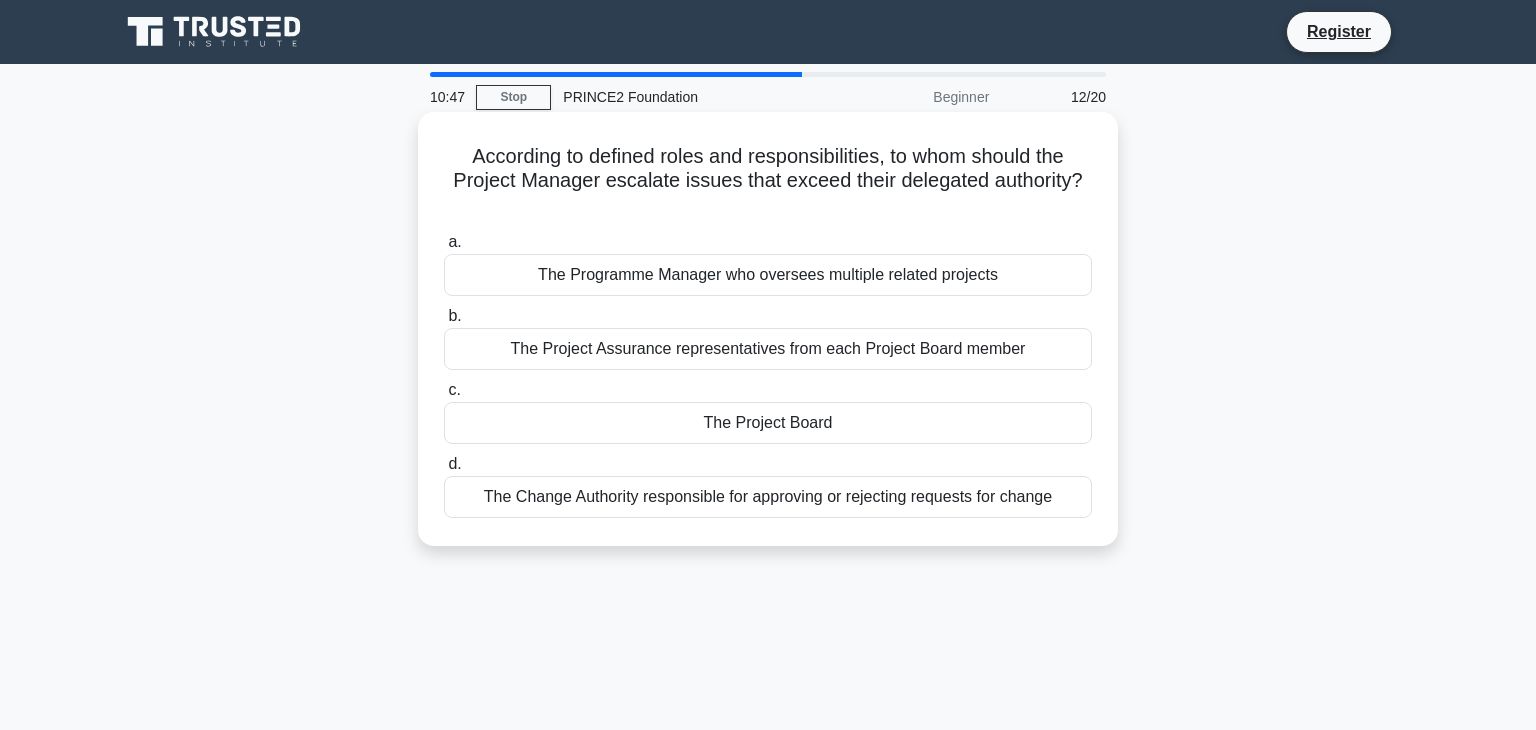 click on "The Programme Manager who oversees multiple related projects" at bounding box center (768, 275) 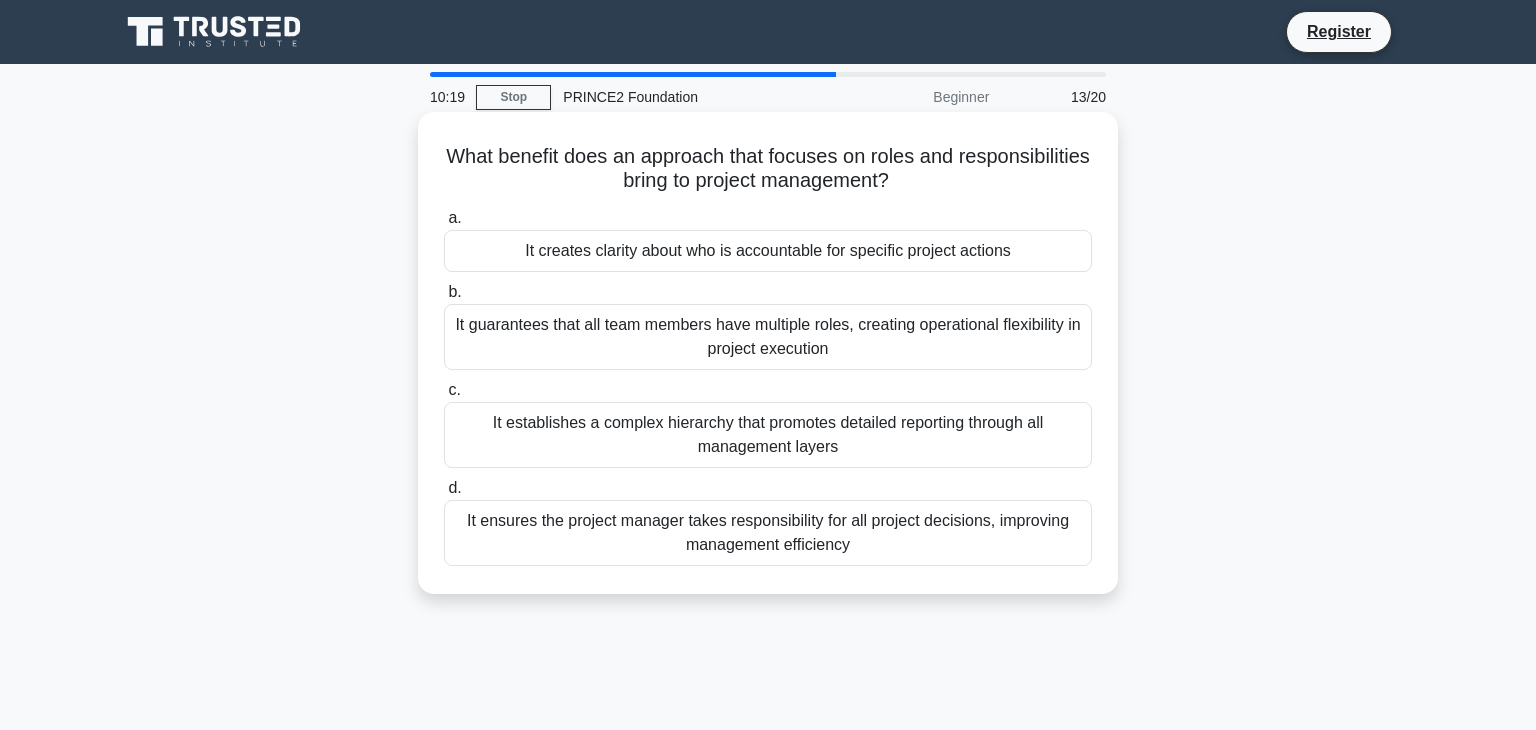 click on "It ensures the project manager takes responsibility for all project decisions, improving management efficiency" at bounding box center [768, 533] 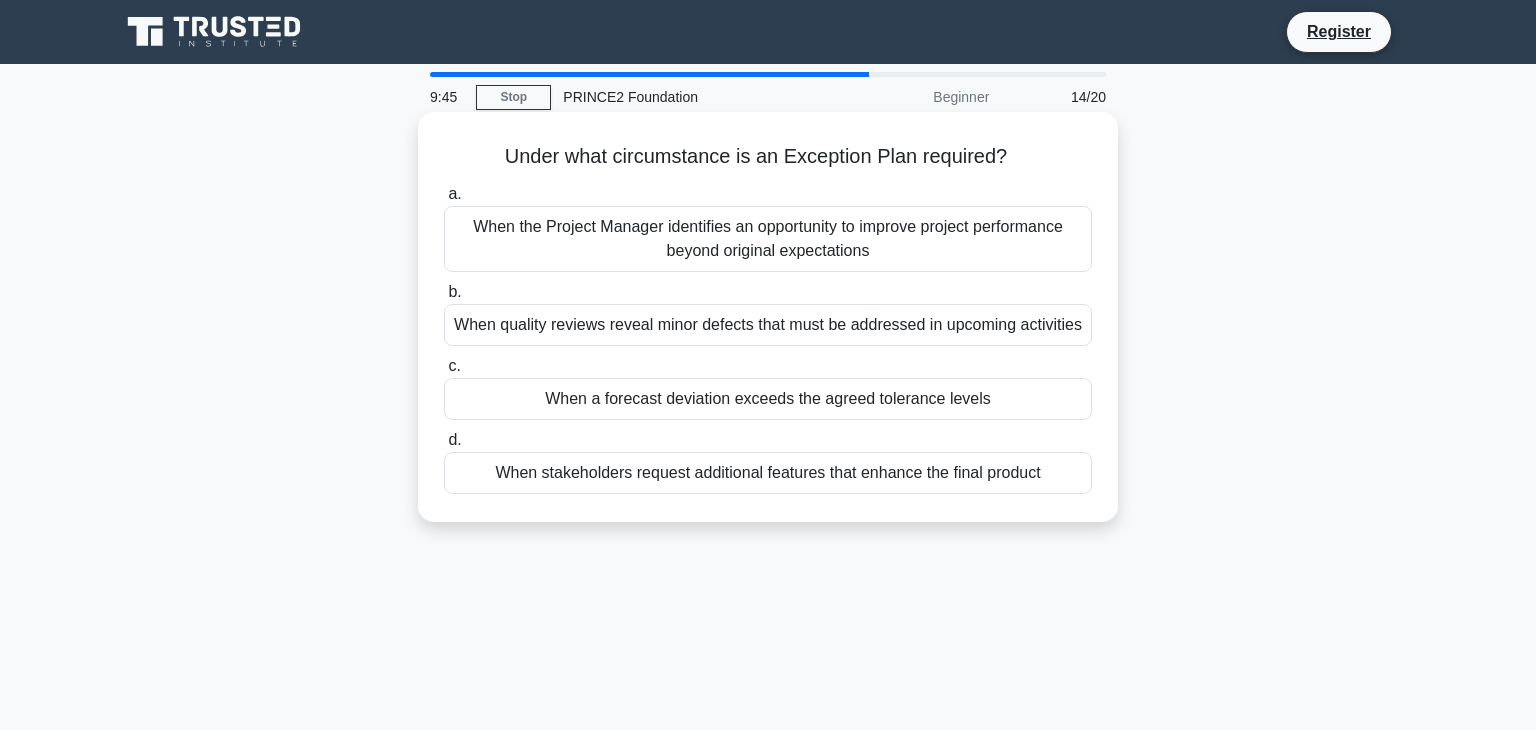 click on "When a forecast deviation exceeds the agreed tolerance levels" at bounding box center [768, 399] 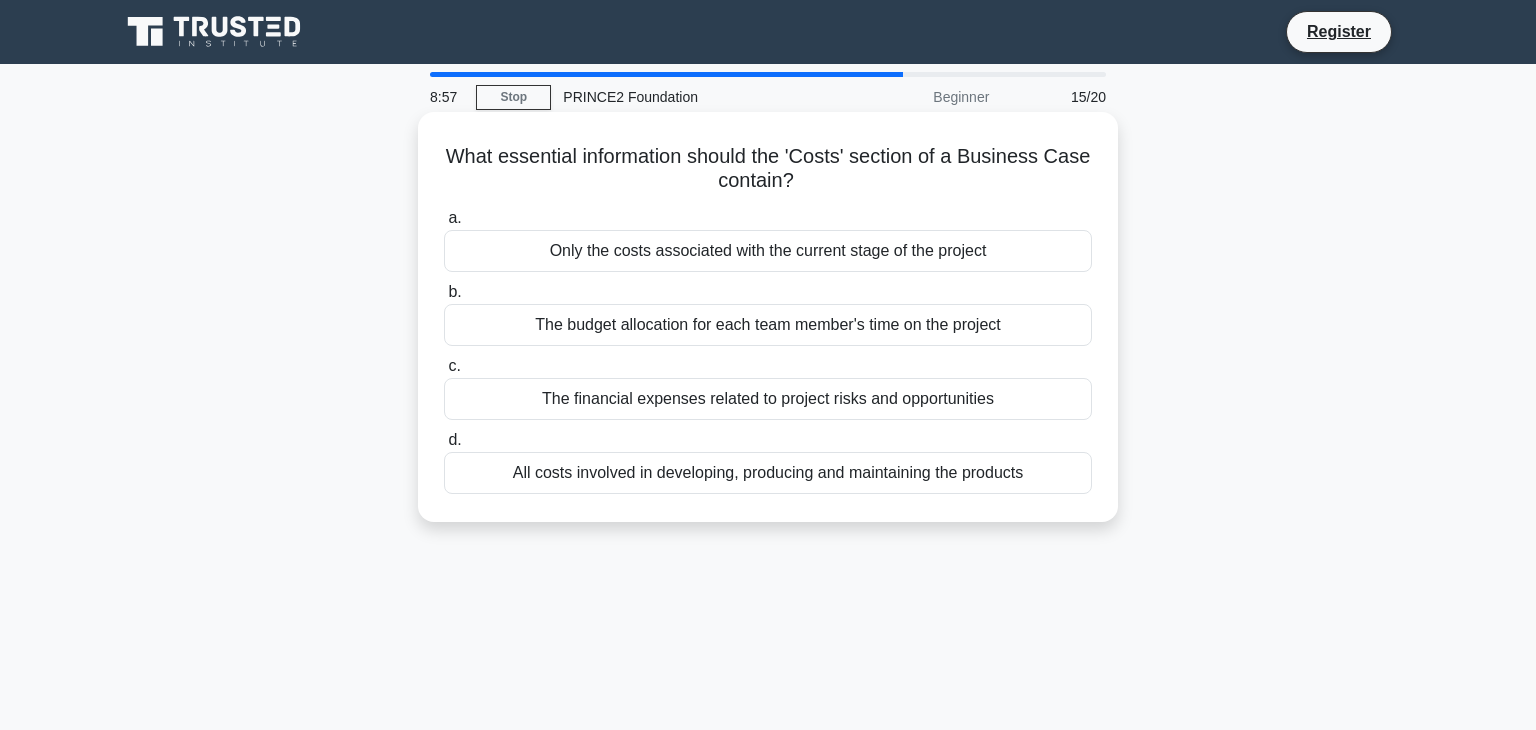 click on "The budget allocation for each team member's time on the project" at bounding box center (768, 325) 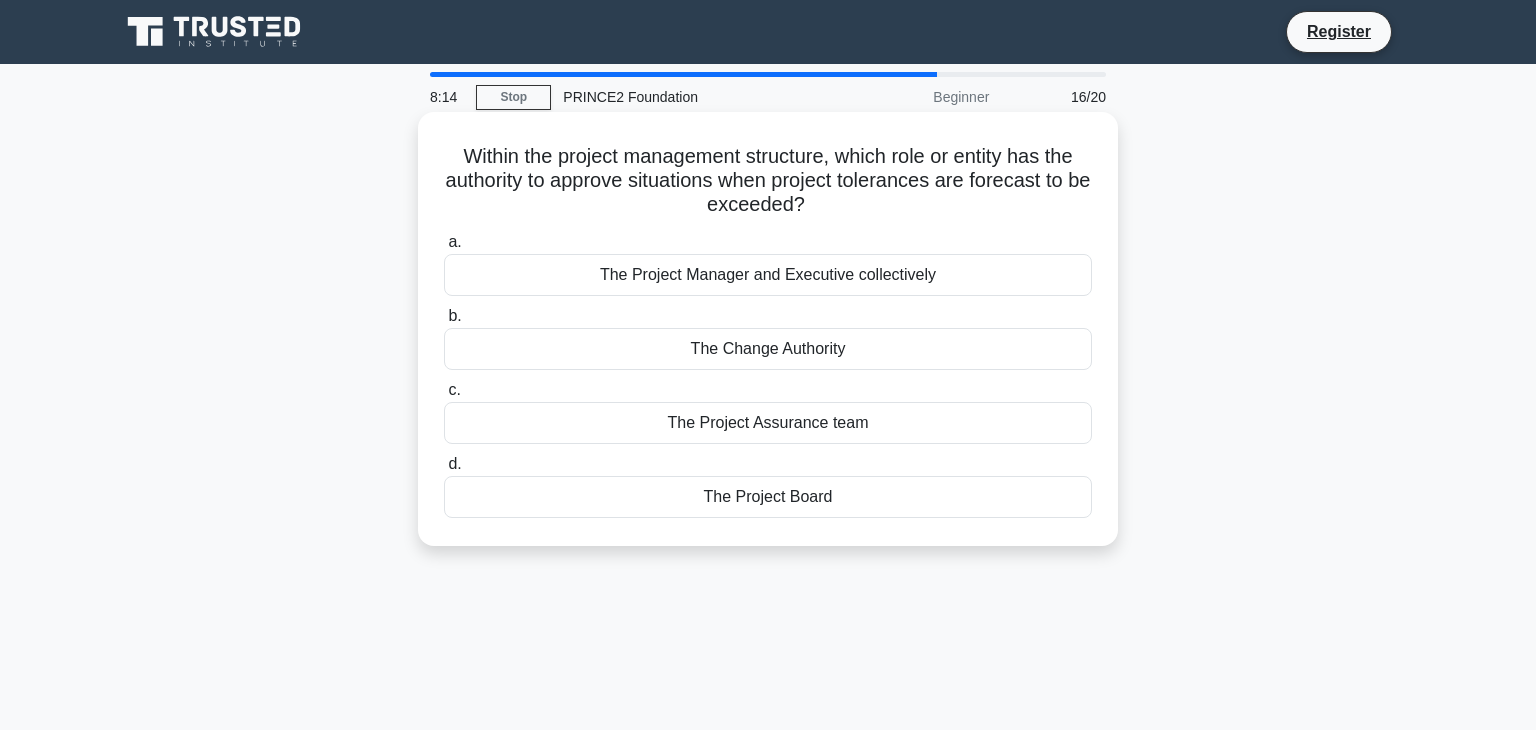 click on "The Project Manager and Executive collectively" at bounding box center (768, 275) 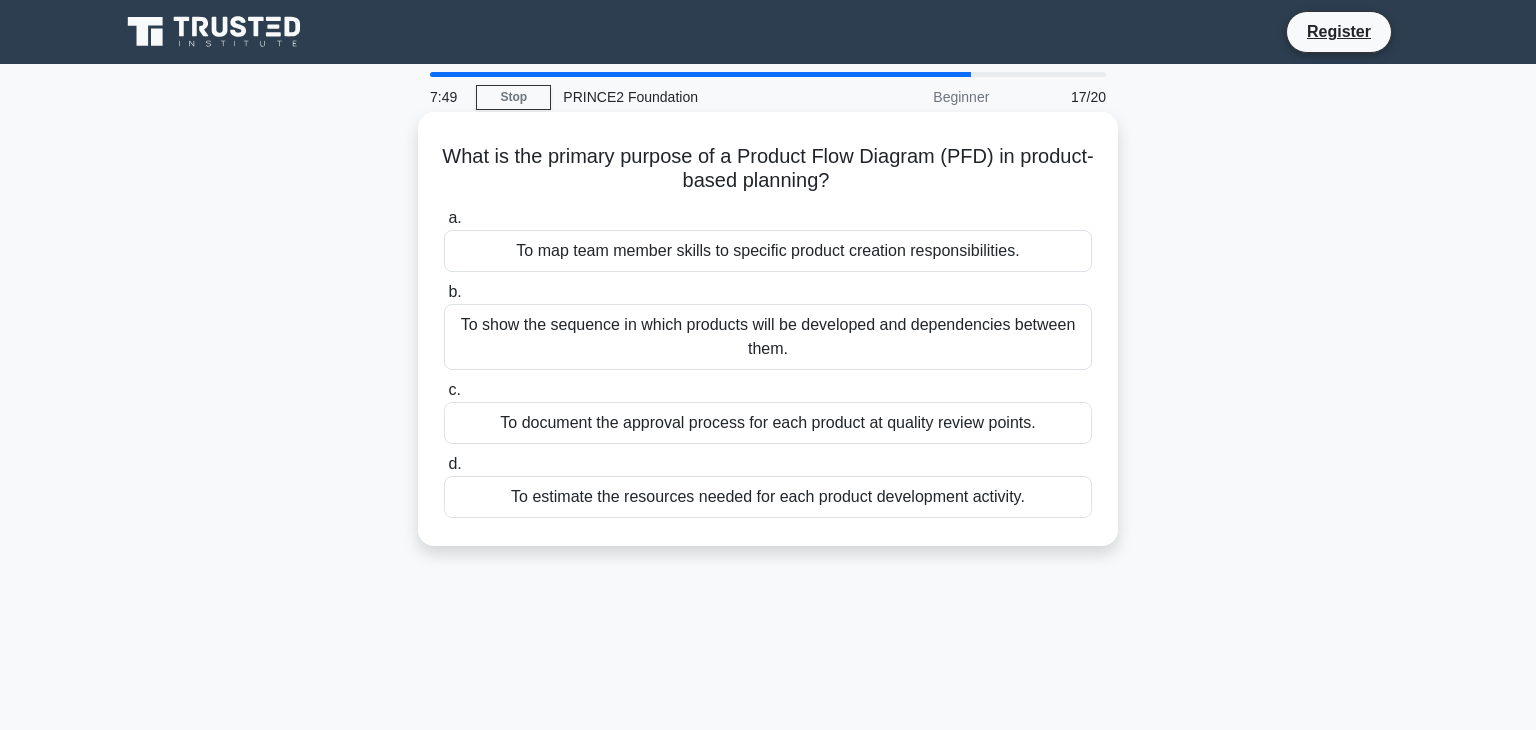 click on "To estimate the resources needed for each product development activity." at bounding box center (768, 497) 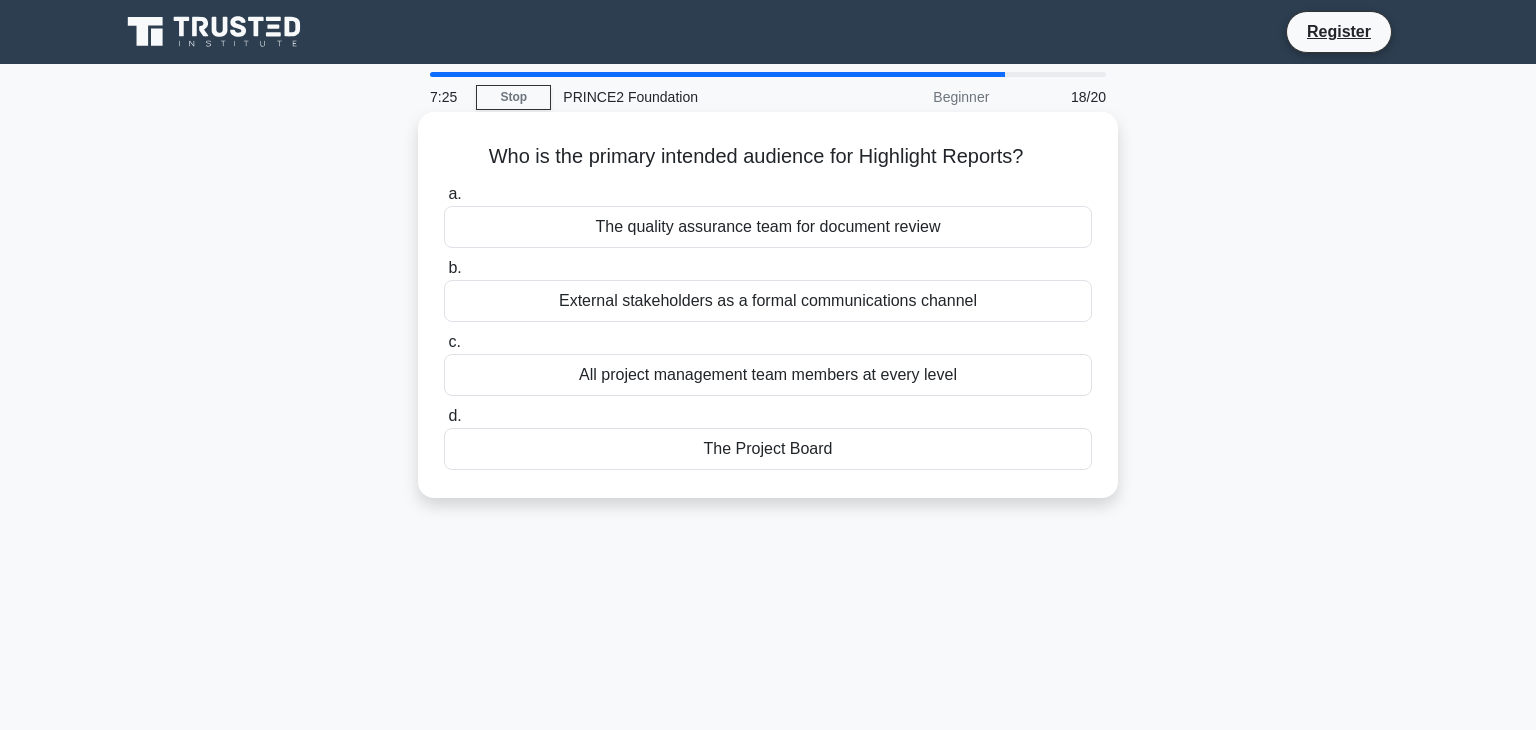 click on "All project management team members at every level" at bounding box center (768, 375) 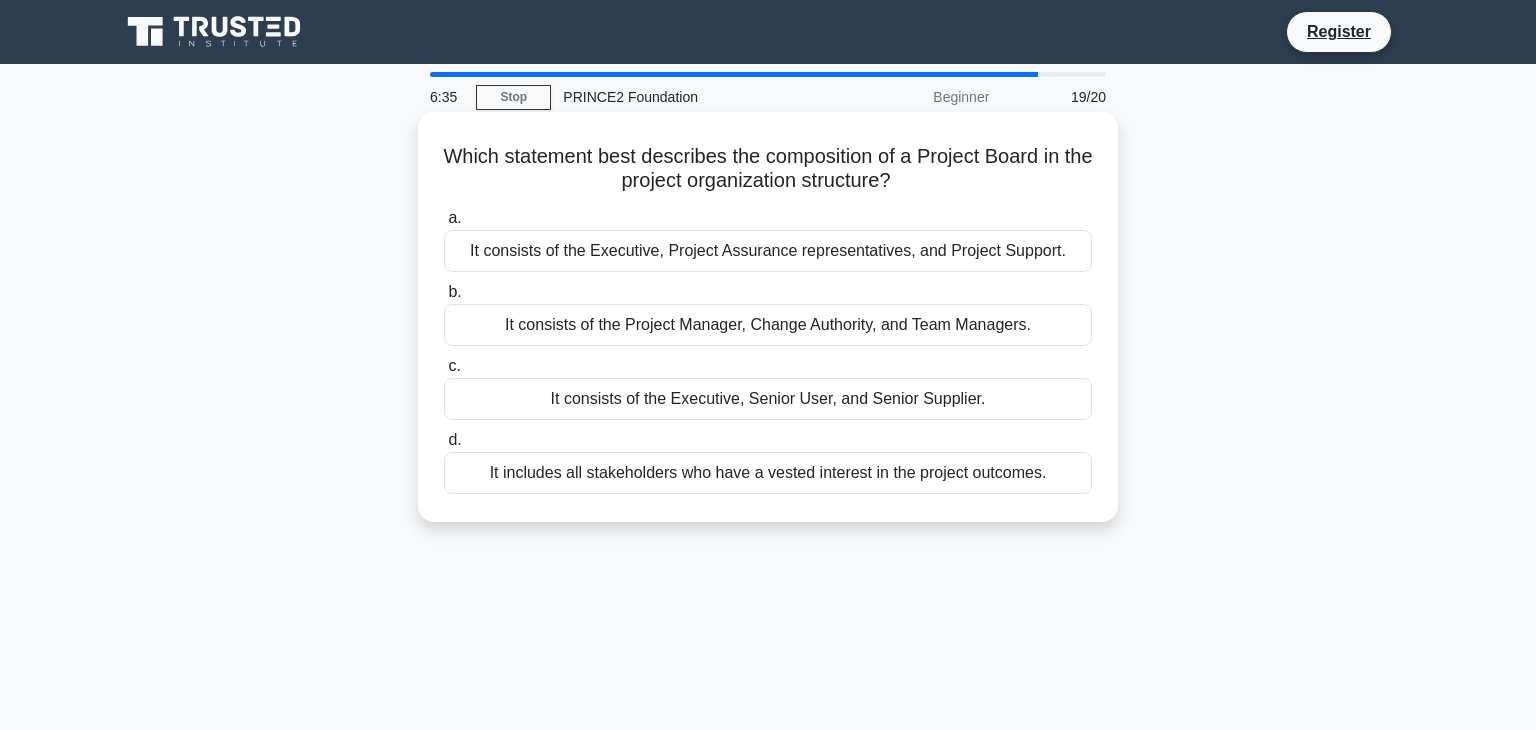 click on "It consists of the Project Manager, Change Authority, and Team Managers." at bounding box center [768, 325] 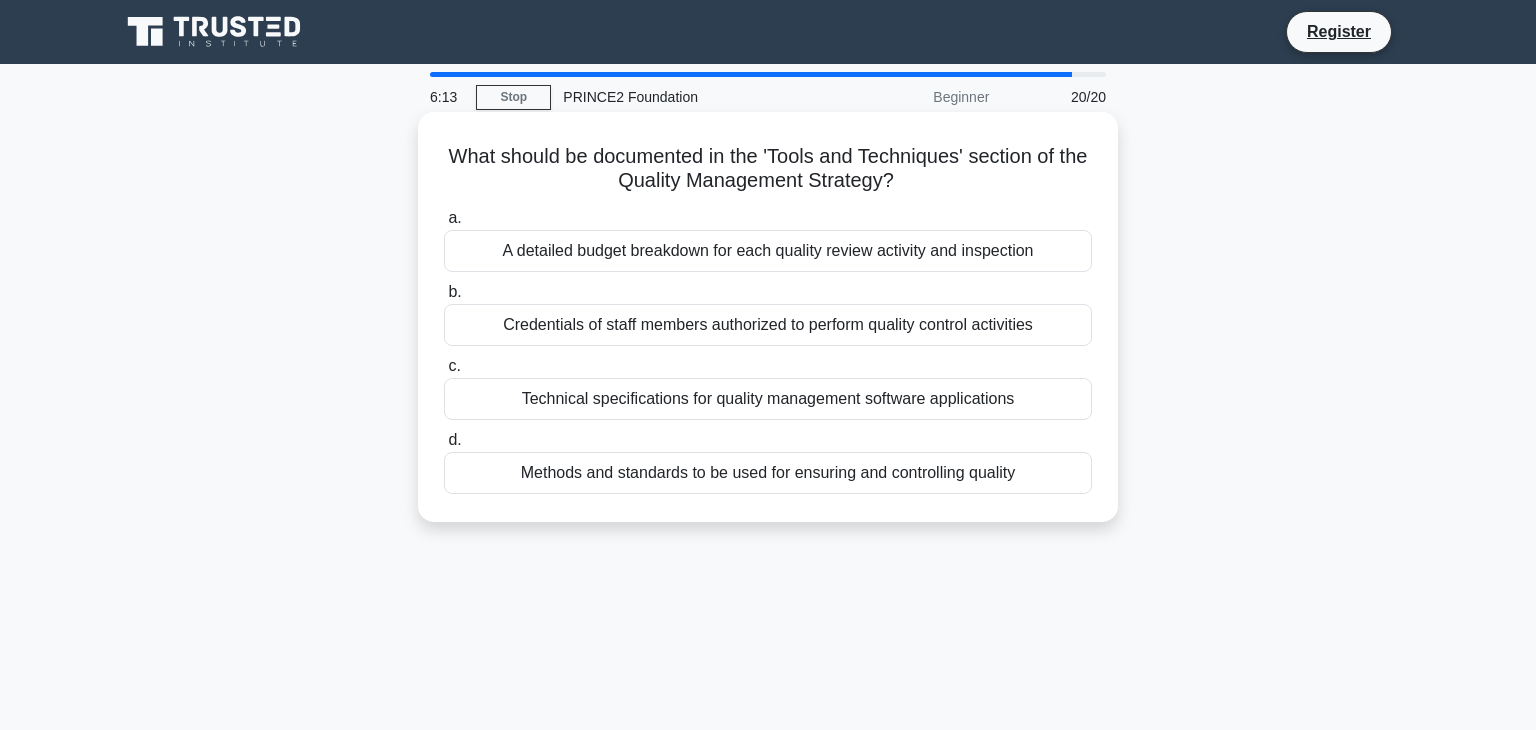click on "Methods and standards to be used for ensuring and controlling quality" at bounding box center [768, 473] 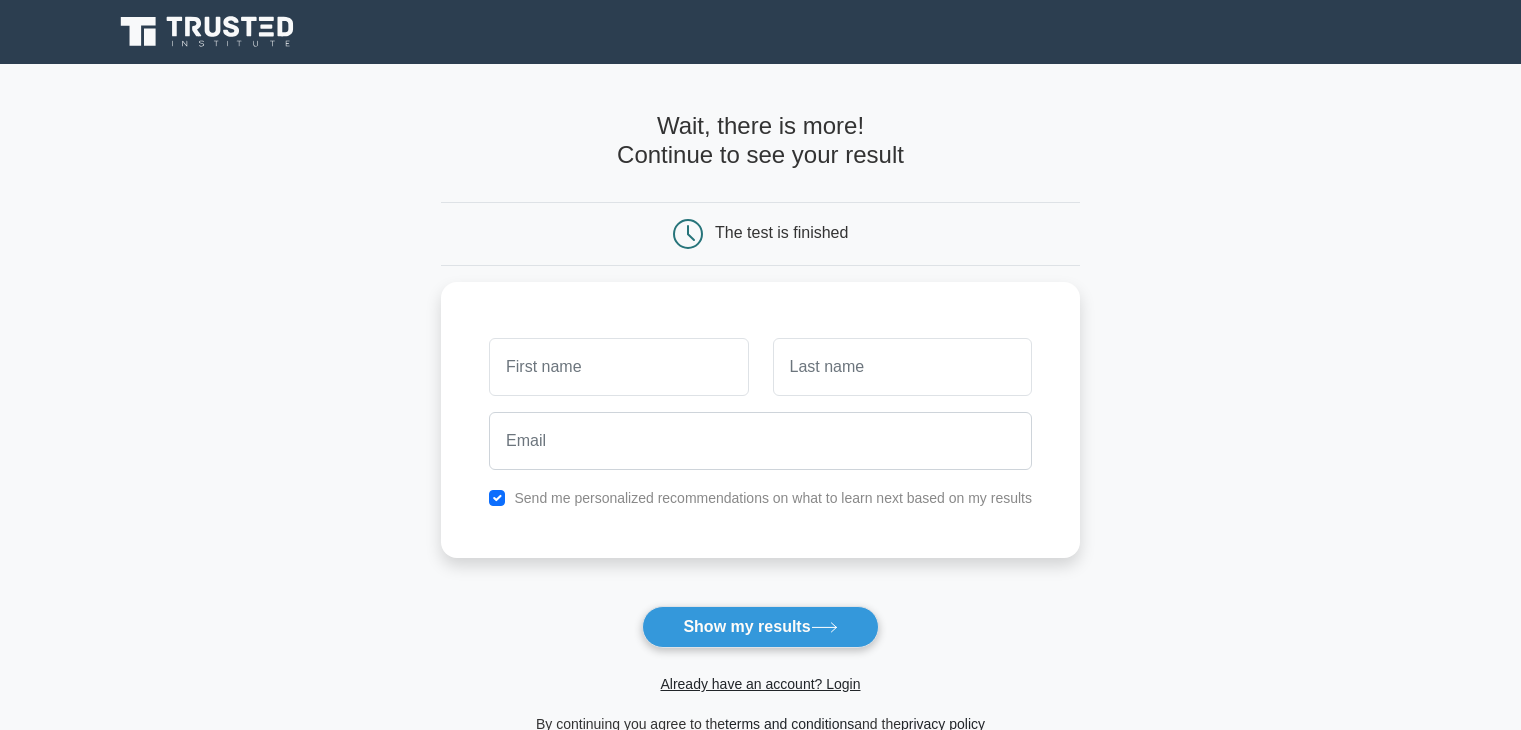 scroll, scrollTop: 0, scrollLeft: 0, axis: both 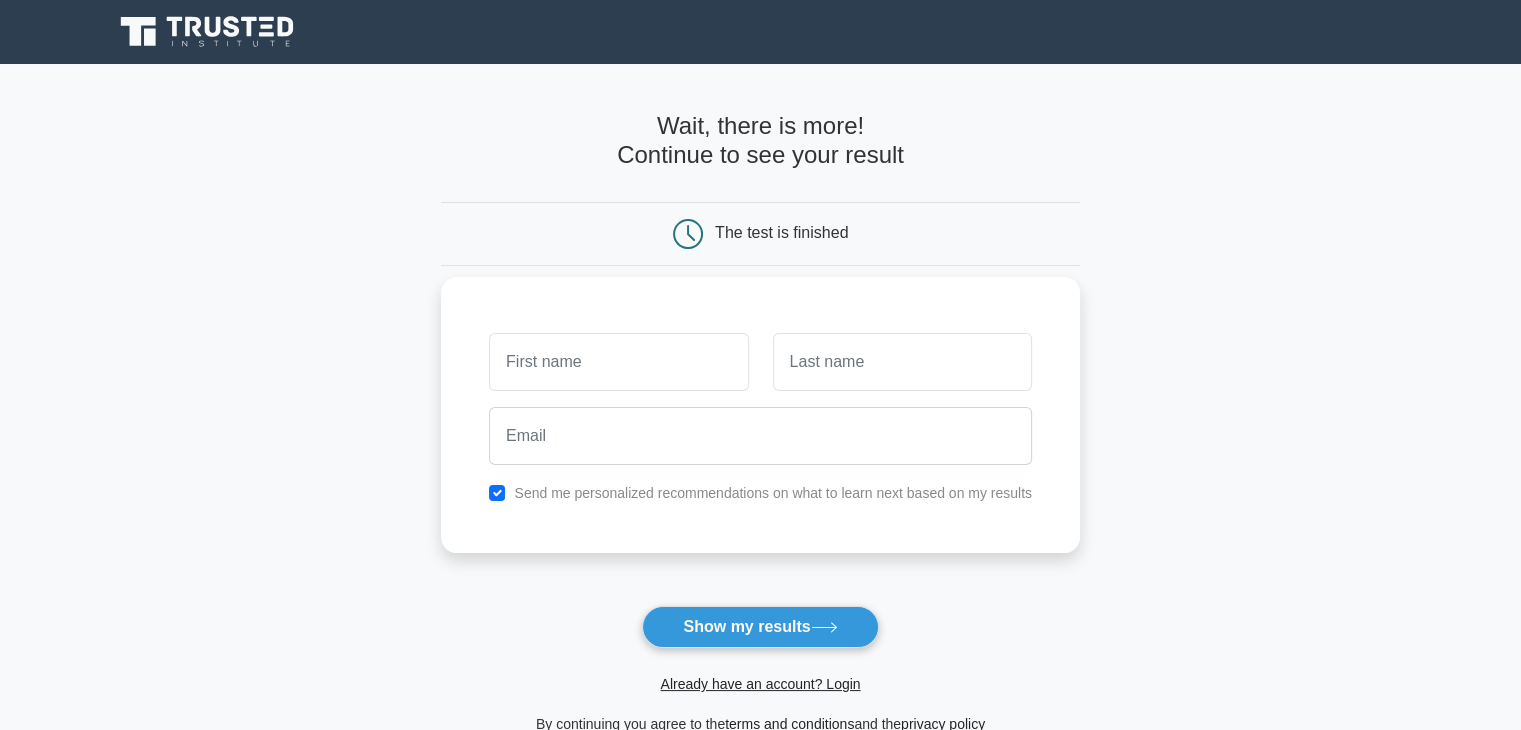 click at bounding box center [618, 362] 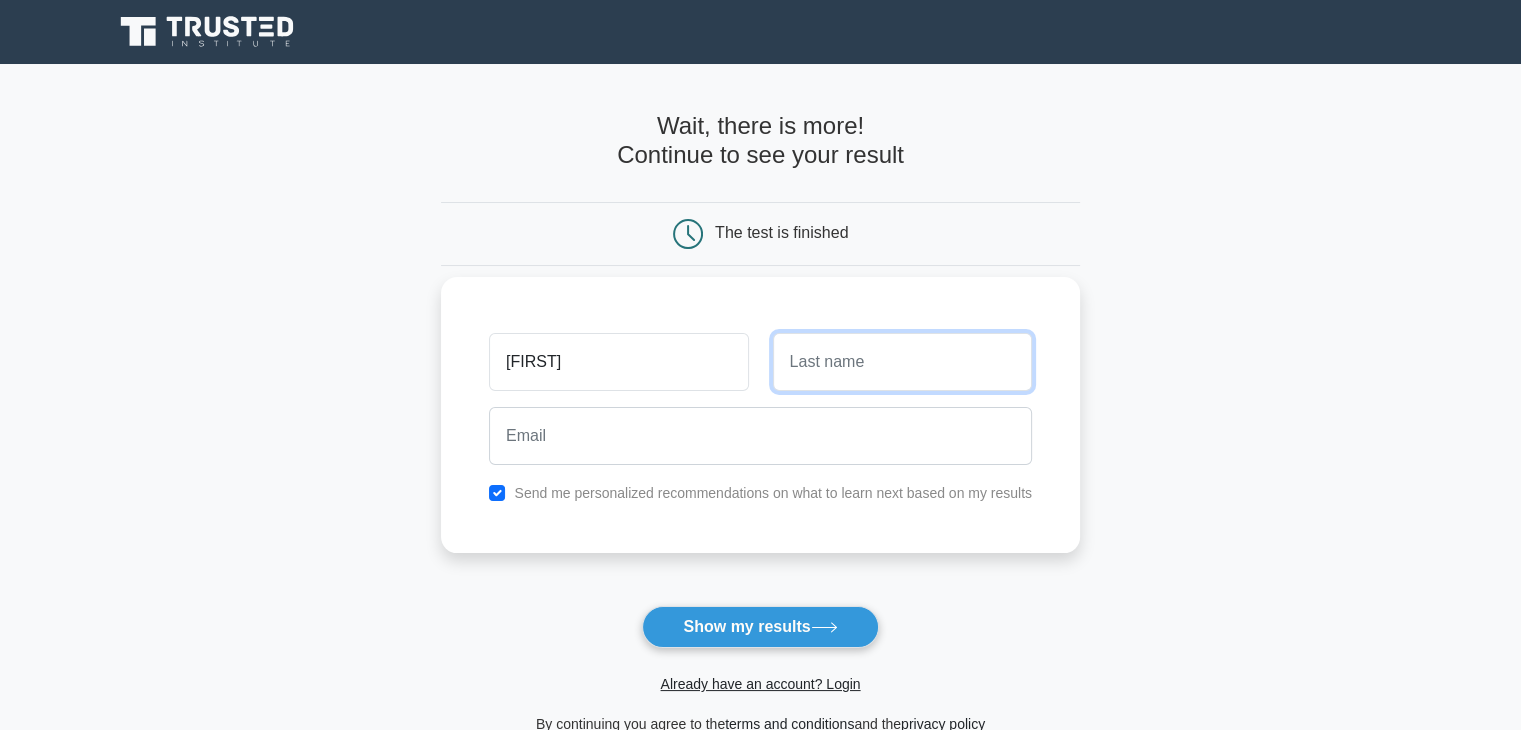click at bounding box center (902, 362) 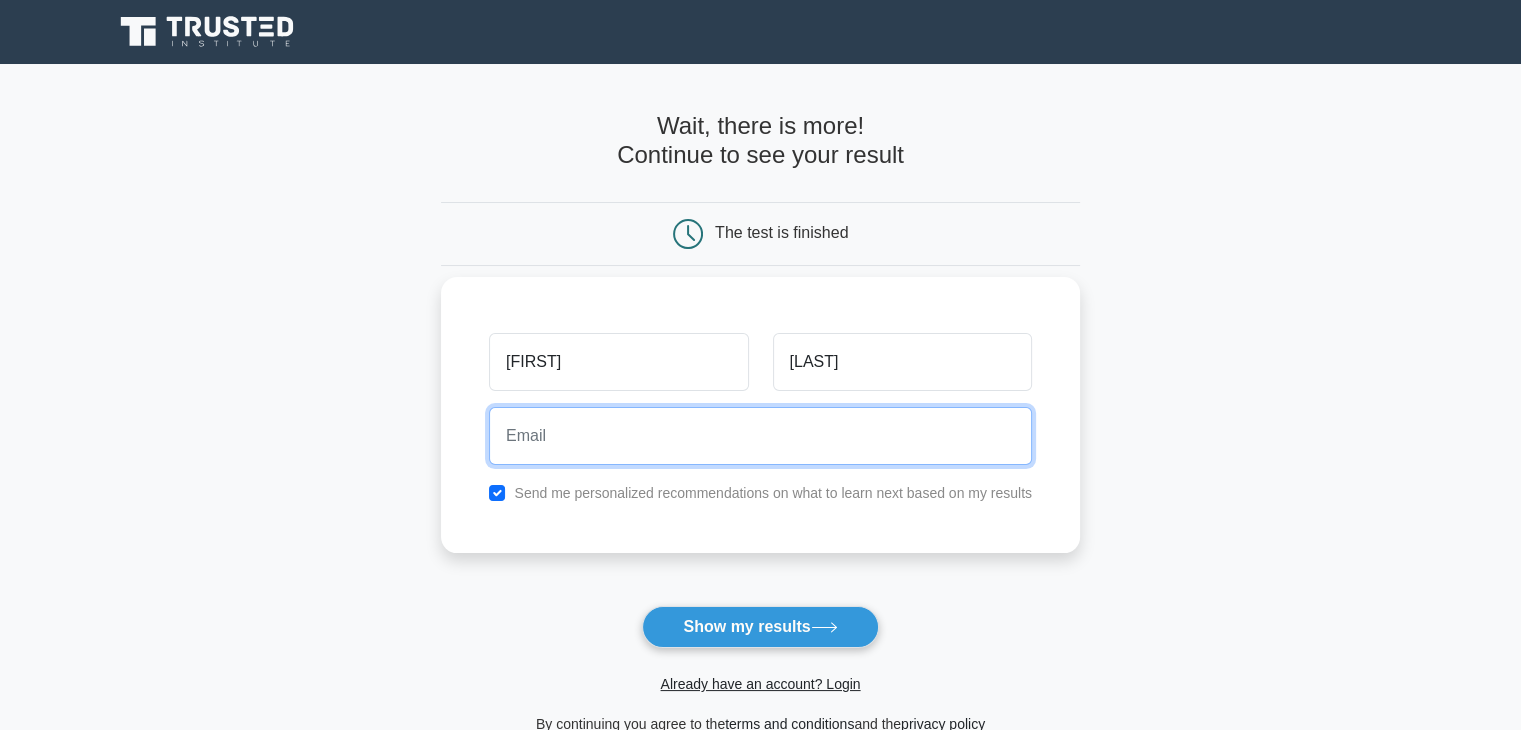 click at bounding box center [760, 436] 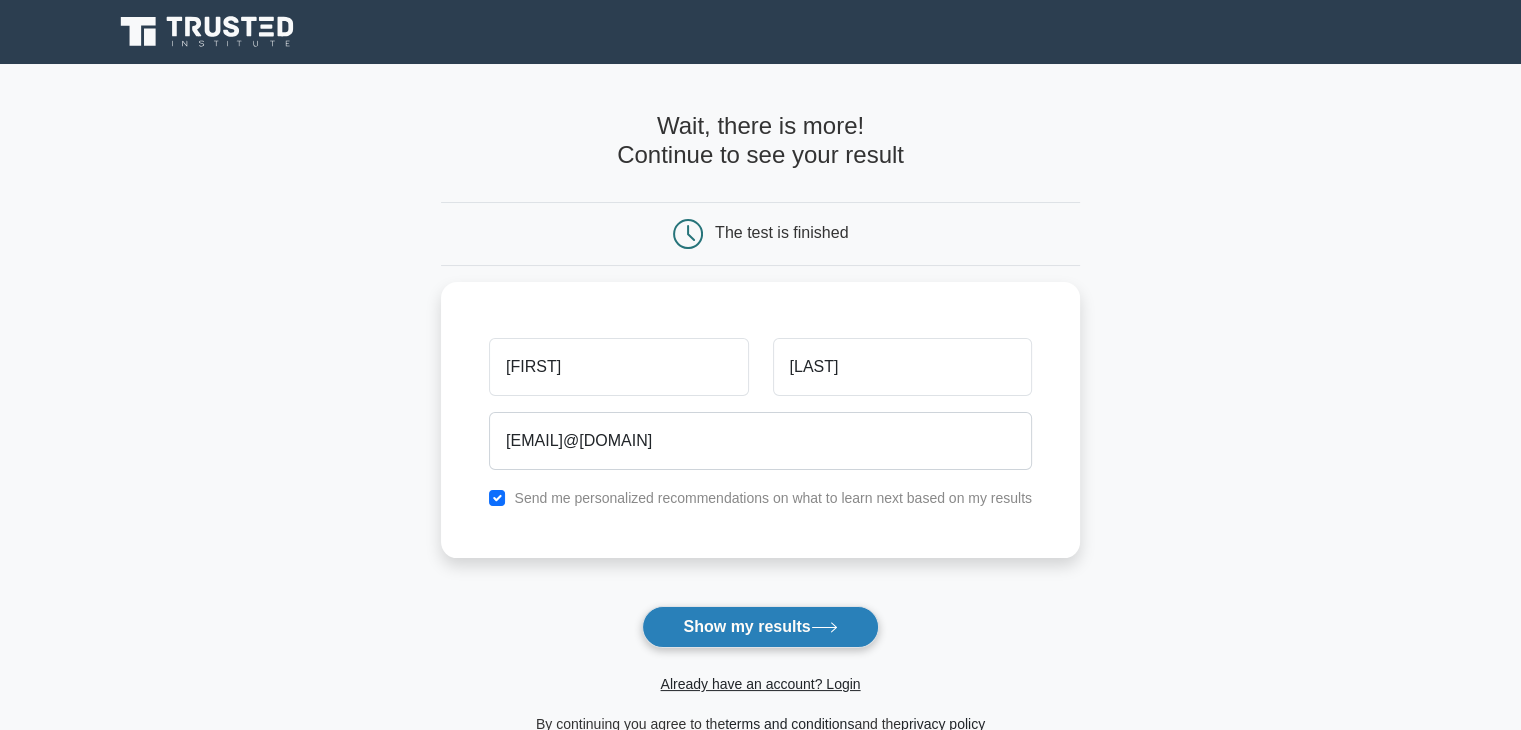 click on "Show my results" at bounding box center (760, 627) 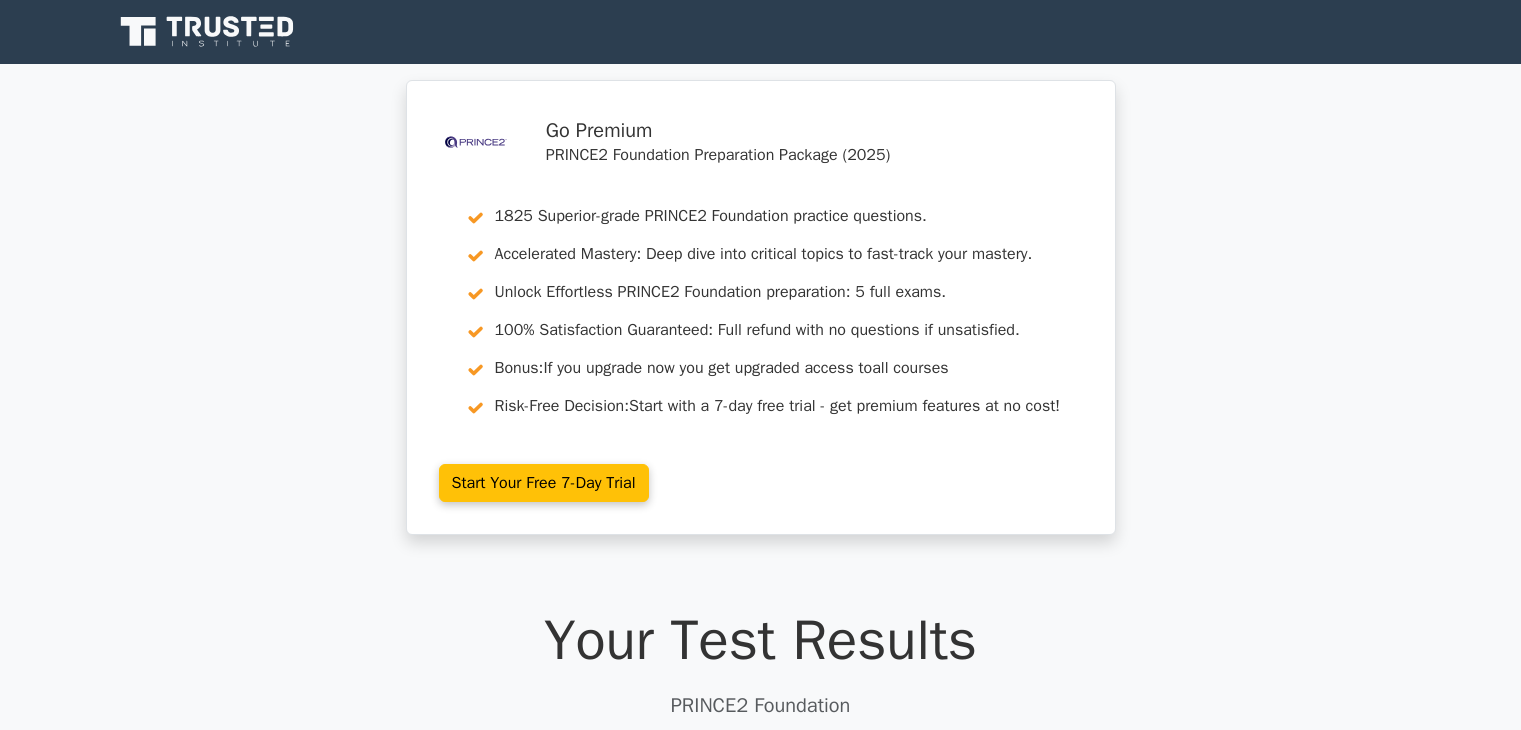 scroll, scrollTop: 0, scrollLeft: 0, axis: both 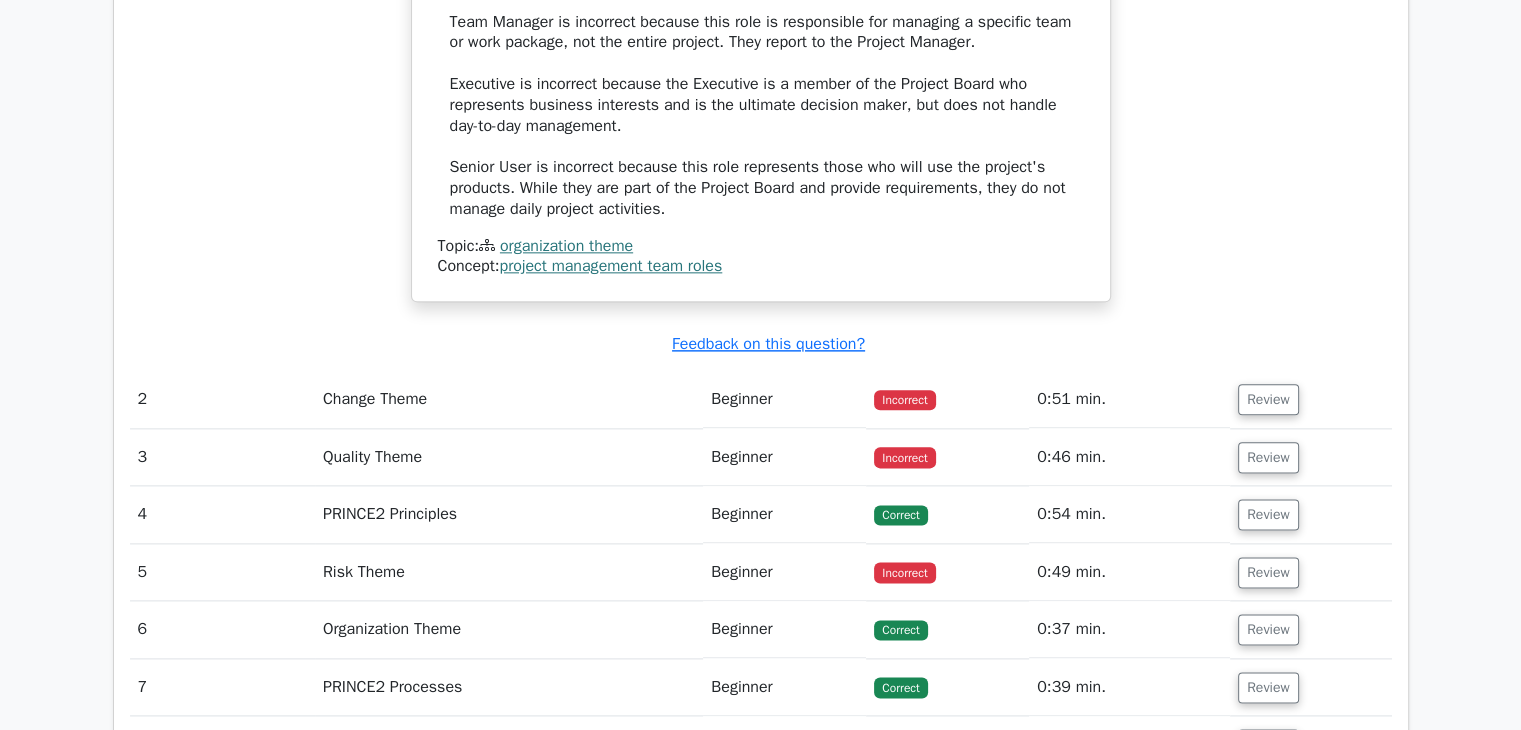click on "2" at bounding box center [222, 399] 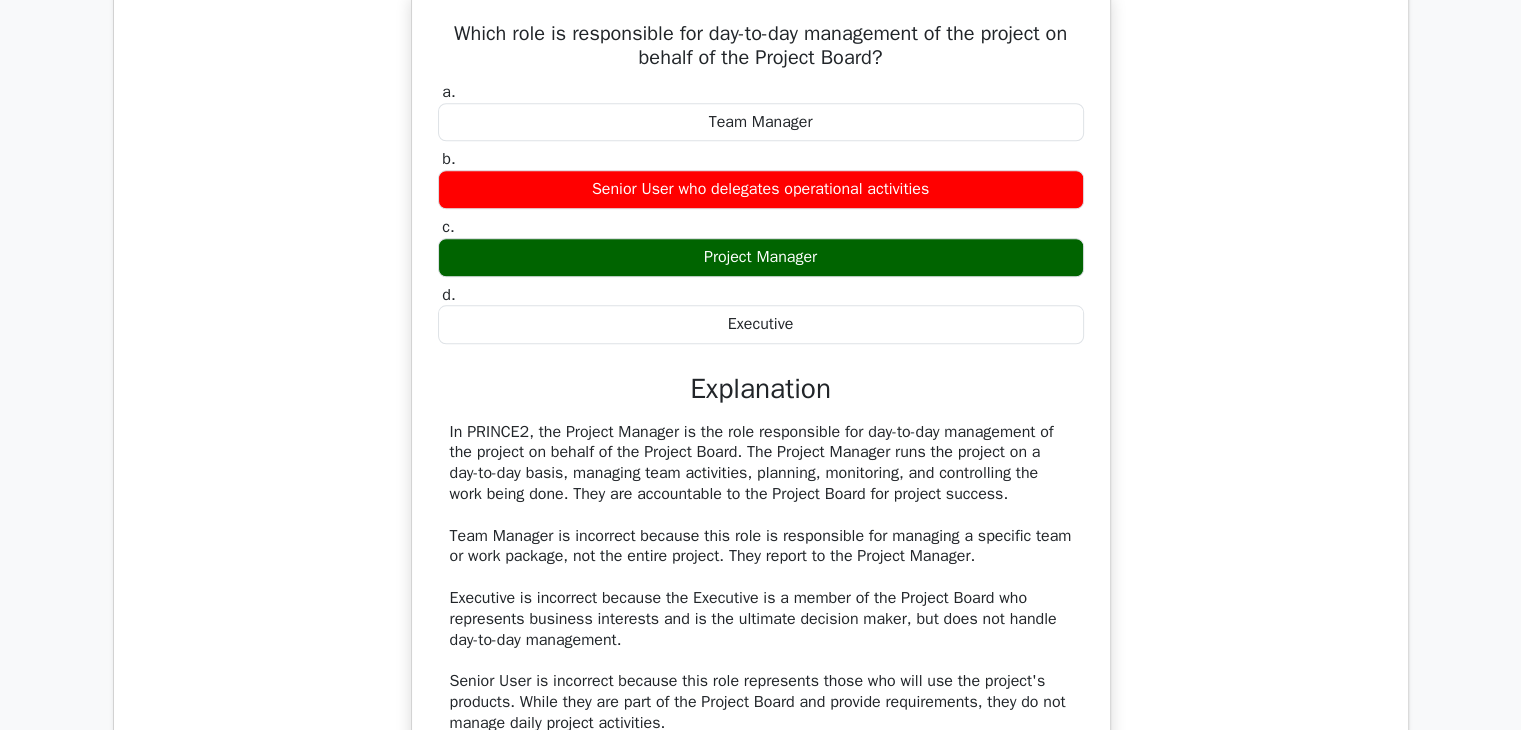 scroll, scrollTop: 1600, scrollLeft: 0, axis: vertical 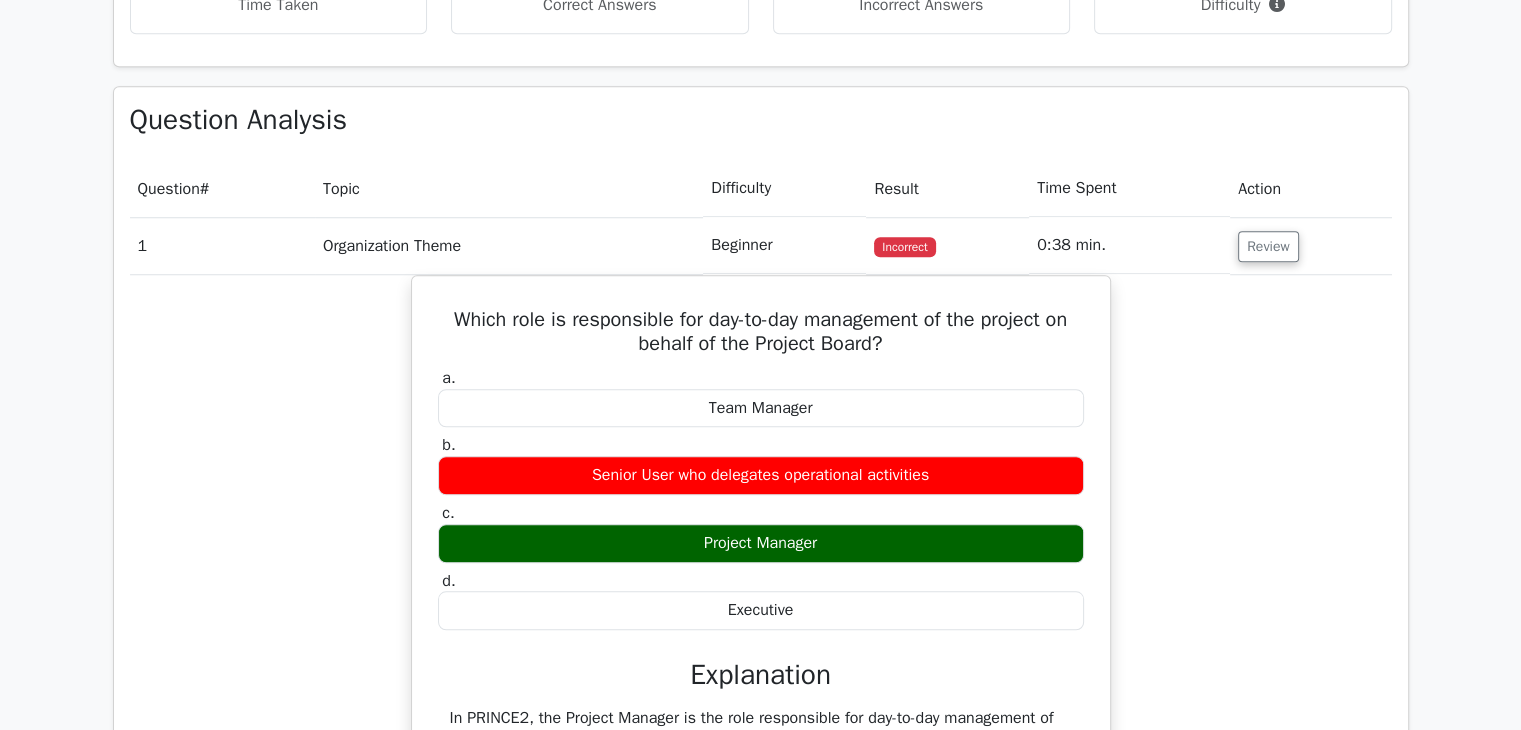 click on "Incorrect" at bounding box center [904, 247] 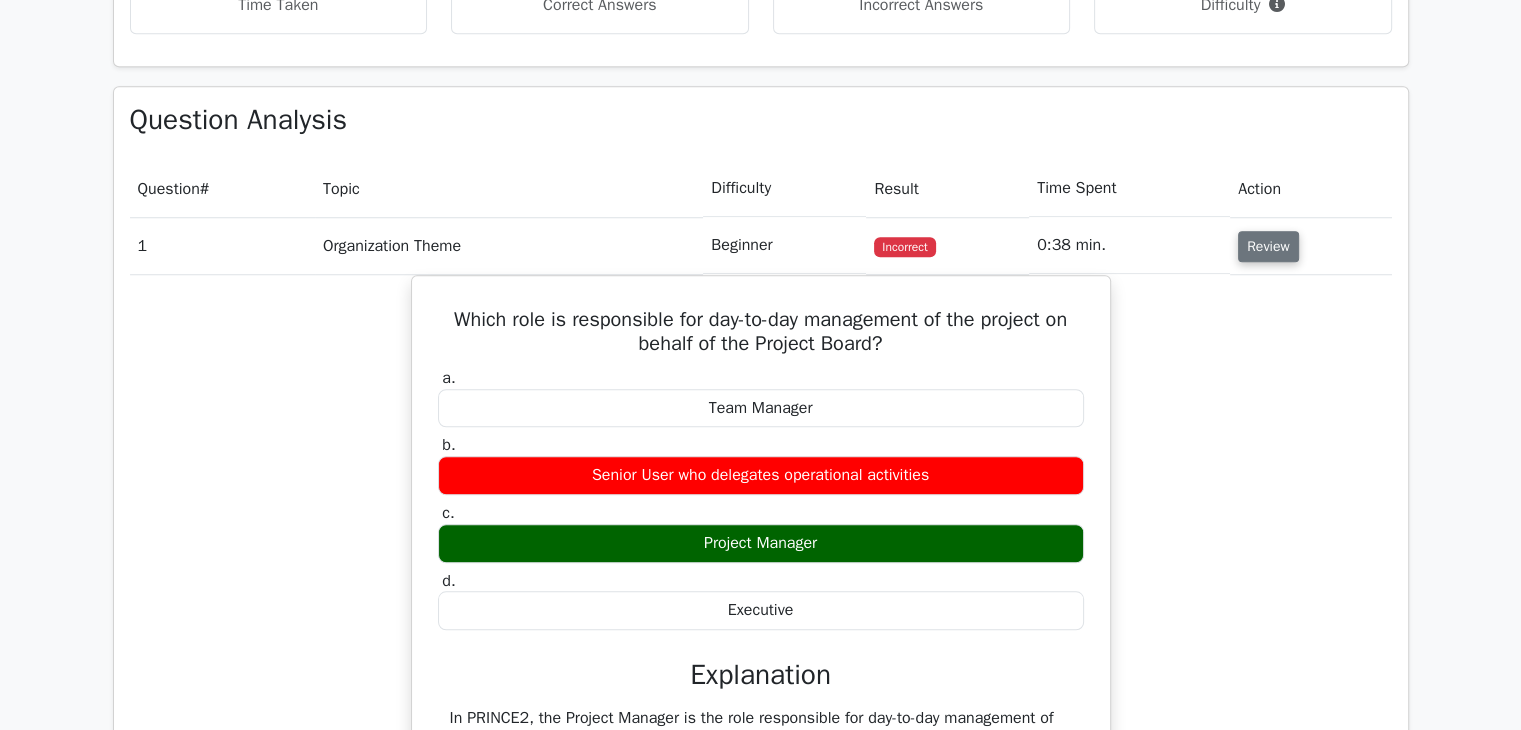 click on "Review" at bounding box center (1268, 246) 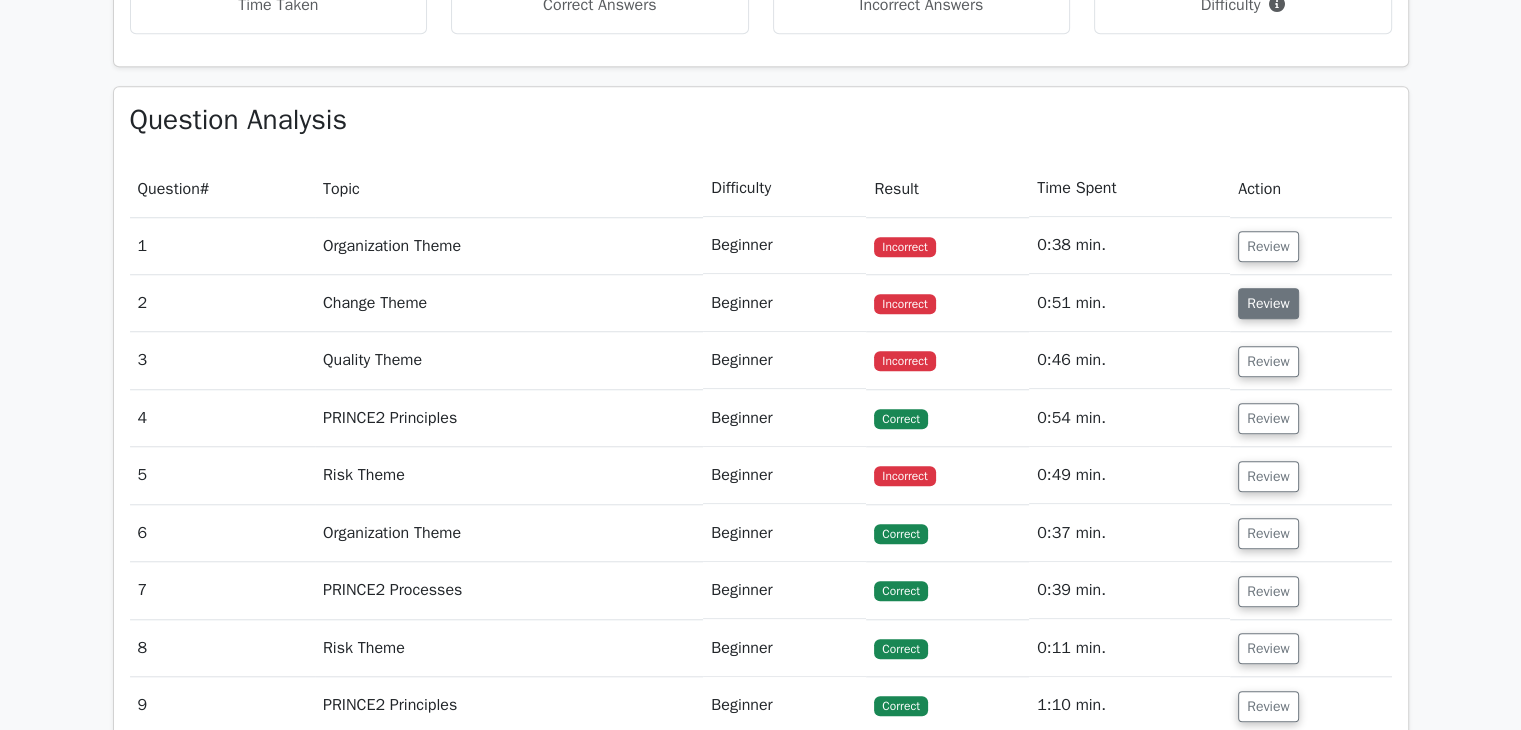 click on "Review" at bounding box center [1268, 303] 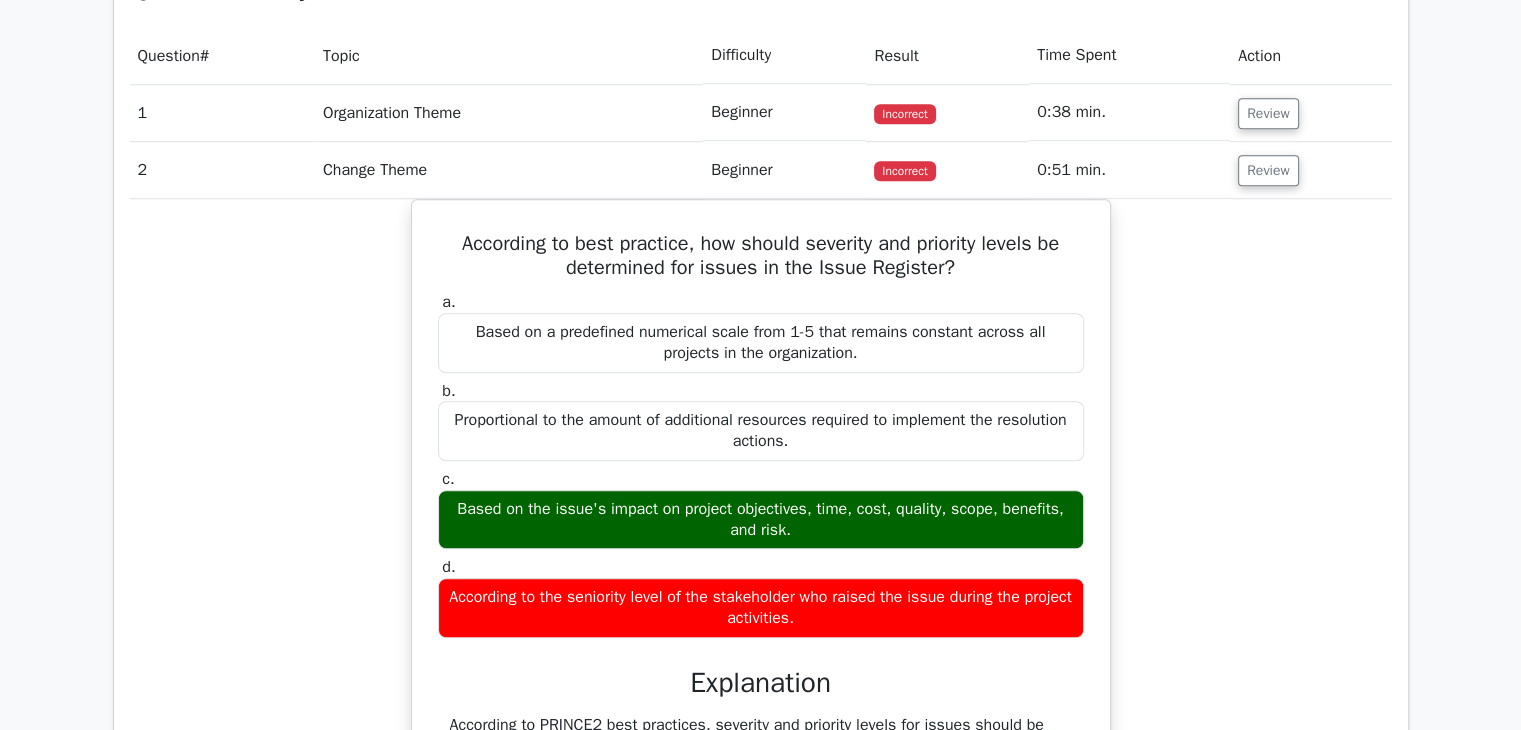 scroll, scrollTop: 1700, scrollLeft: 0, axis: vertical 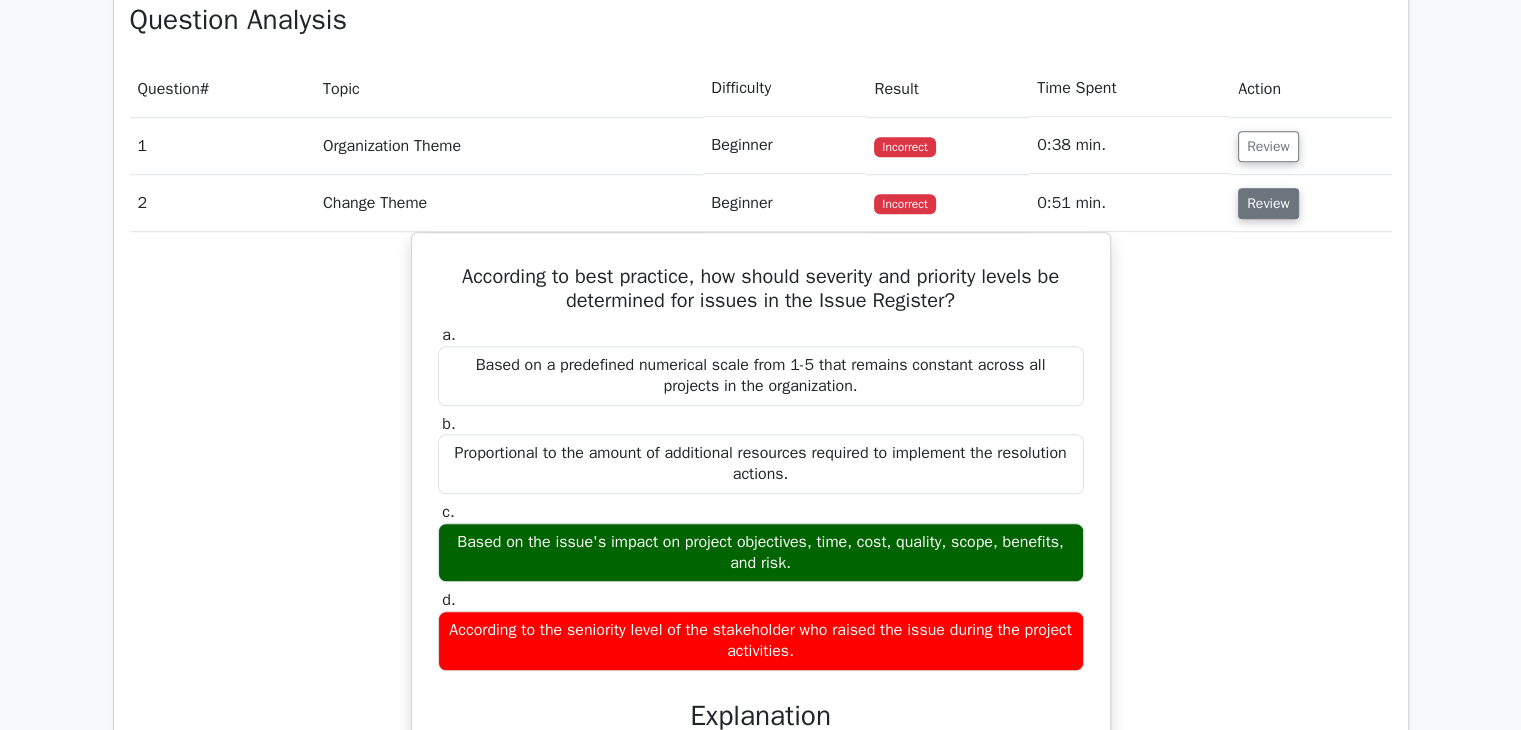 click on "Review" at bounding box center (1268, 203) 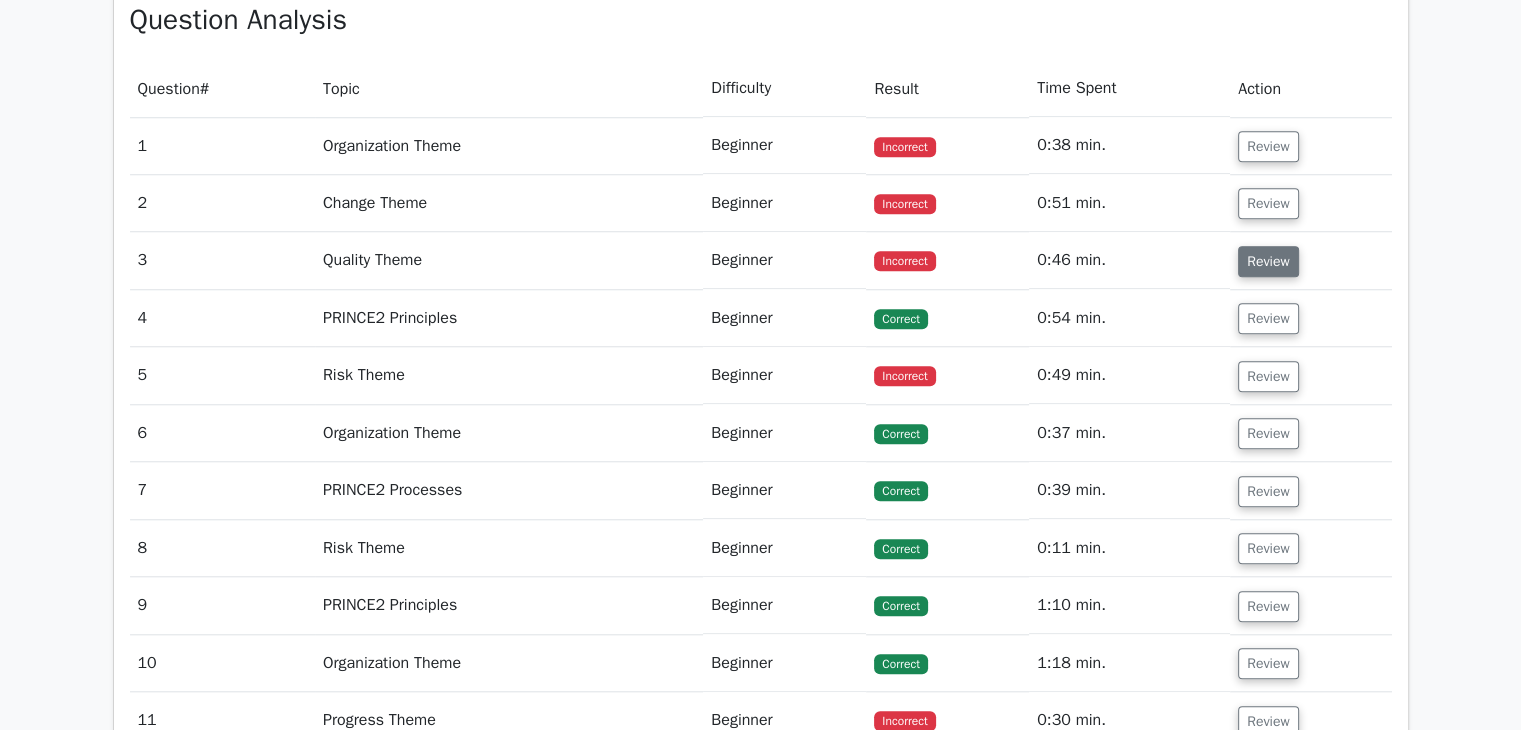 click on "Review" at bounding box center (1268, 261) 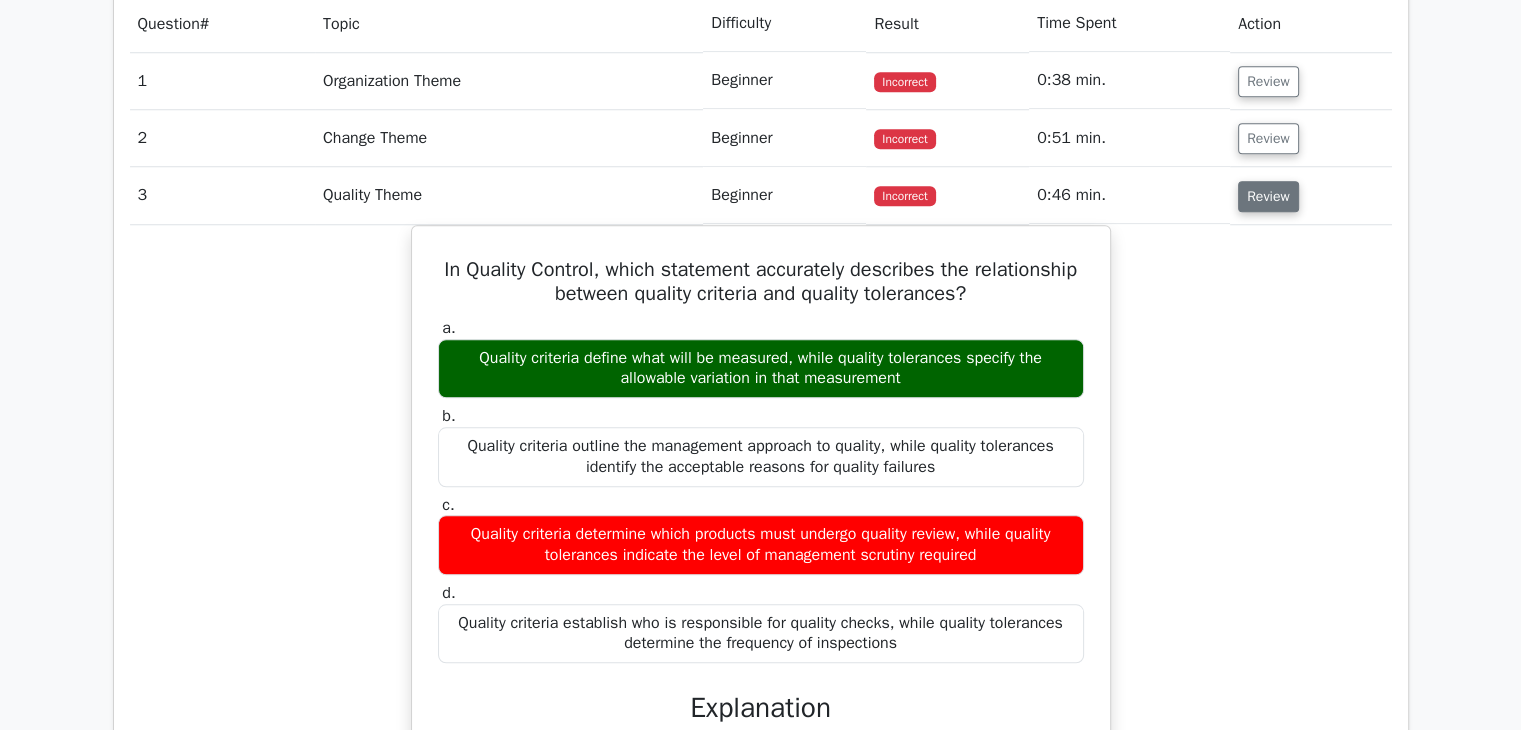 scroll, scrollTop: 1800, scrollLeft: 0, axis: vertical 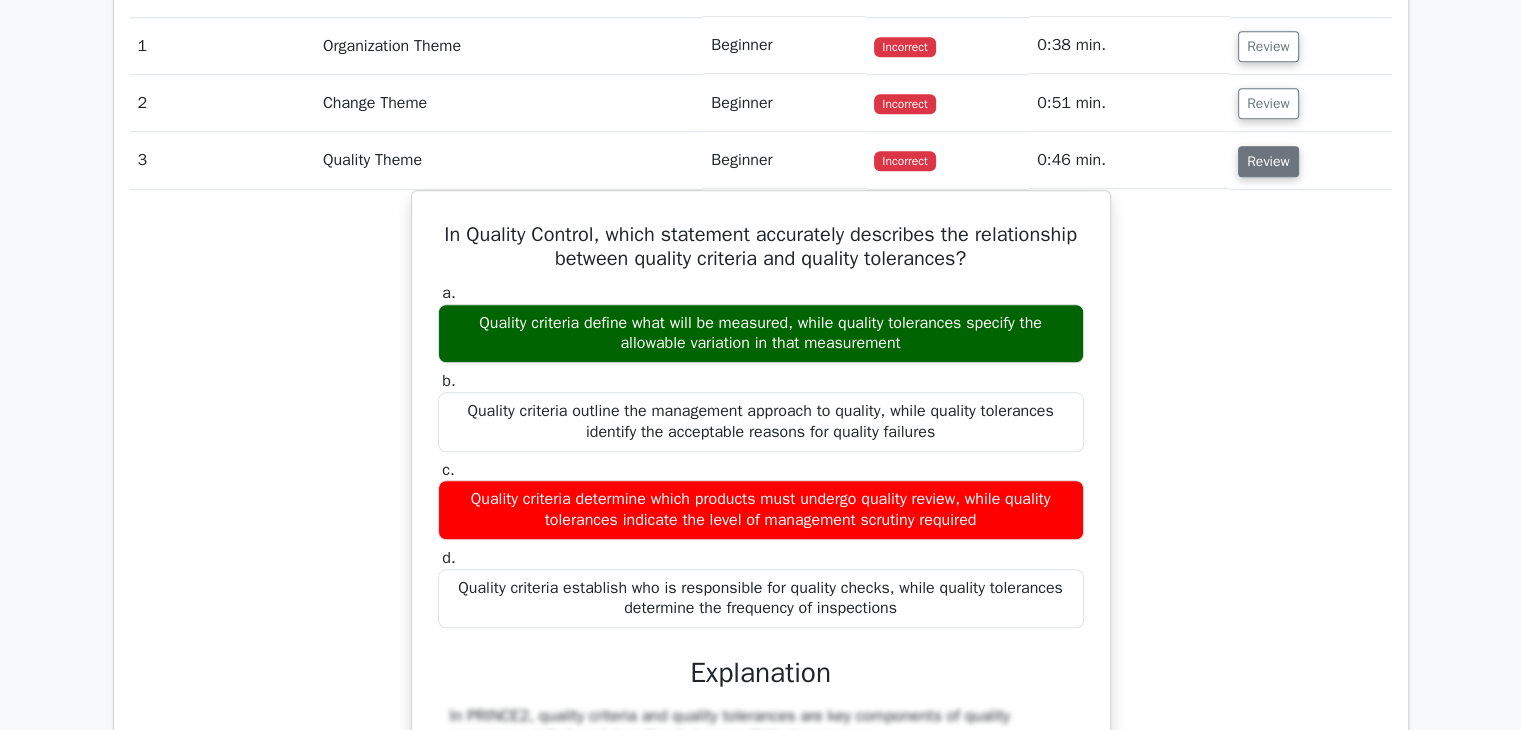 click on "Review" at bounding box center [1268, 161] 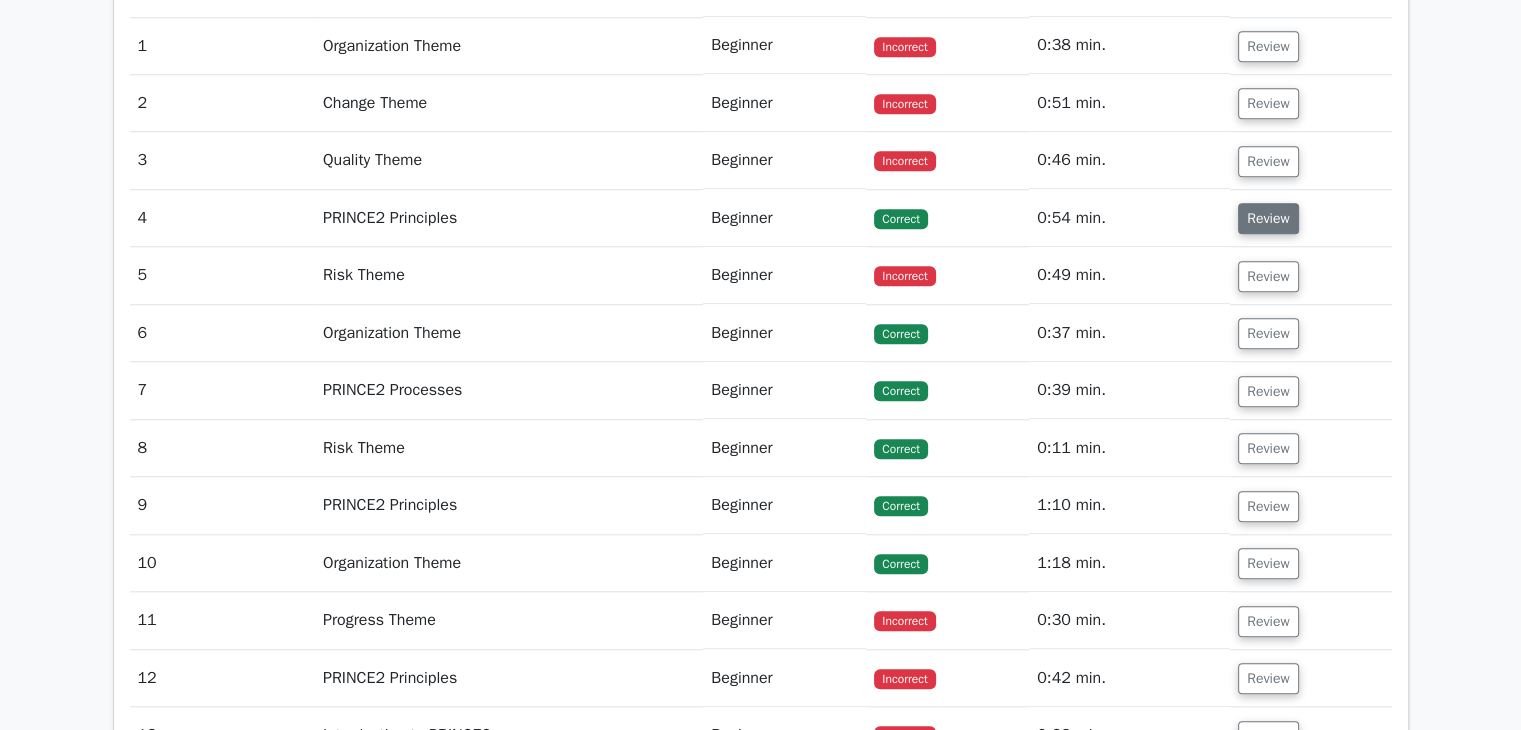 click on "Review" at bounding box center (1268, 218) 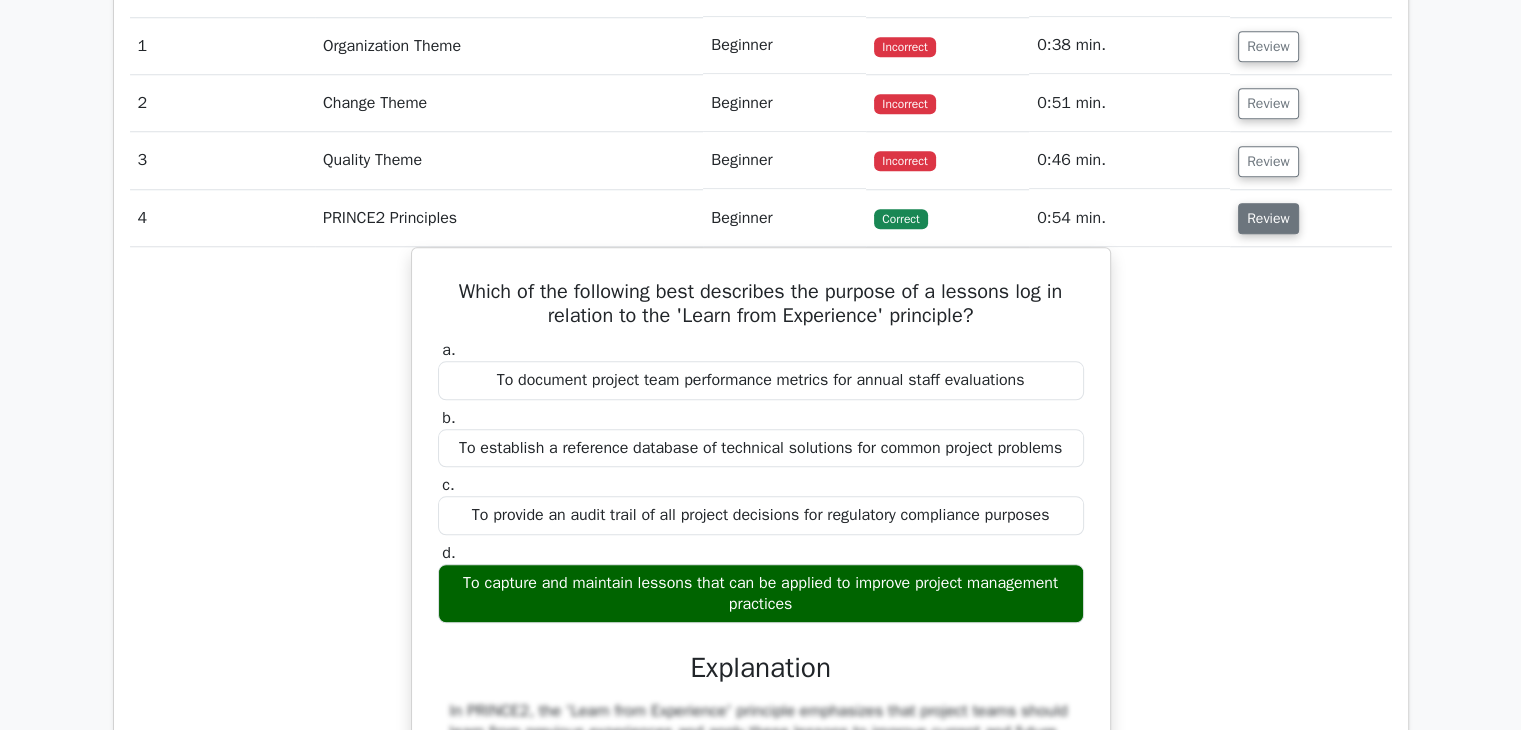 click on "Review" at bounding box center (1268, 218) 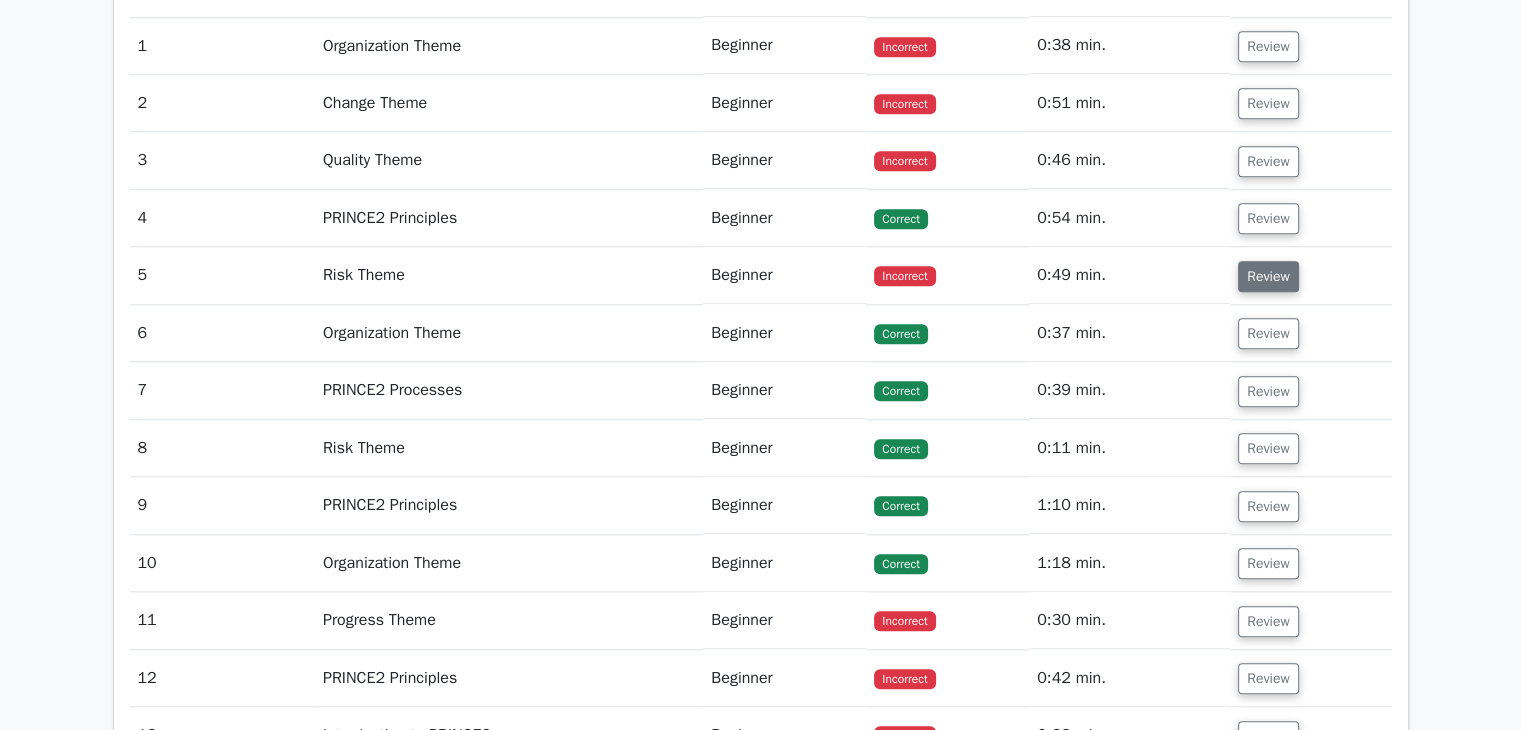 click on "Review" at bounding box center (1268, 276) 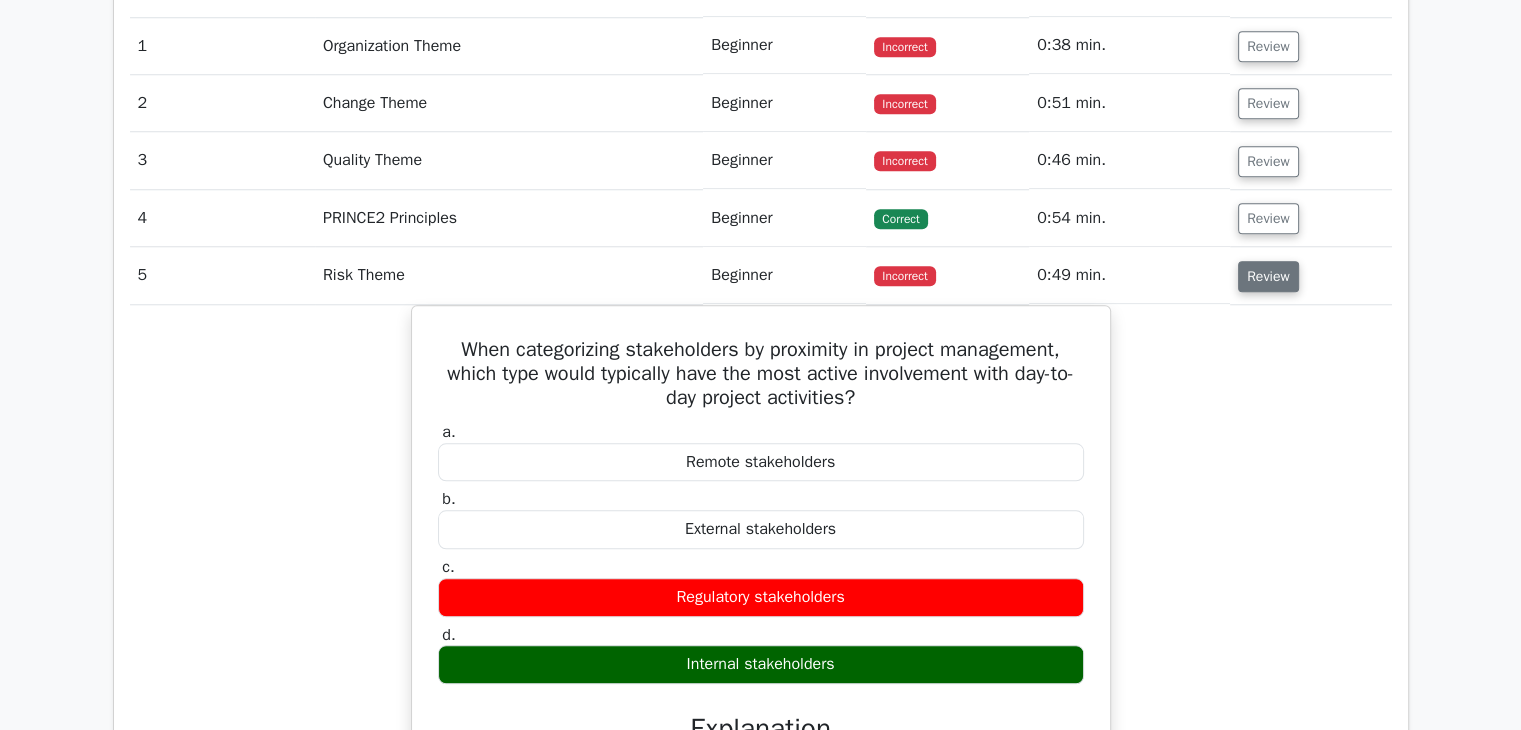 click on "Review" at bounding box center [1268, 276] 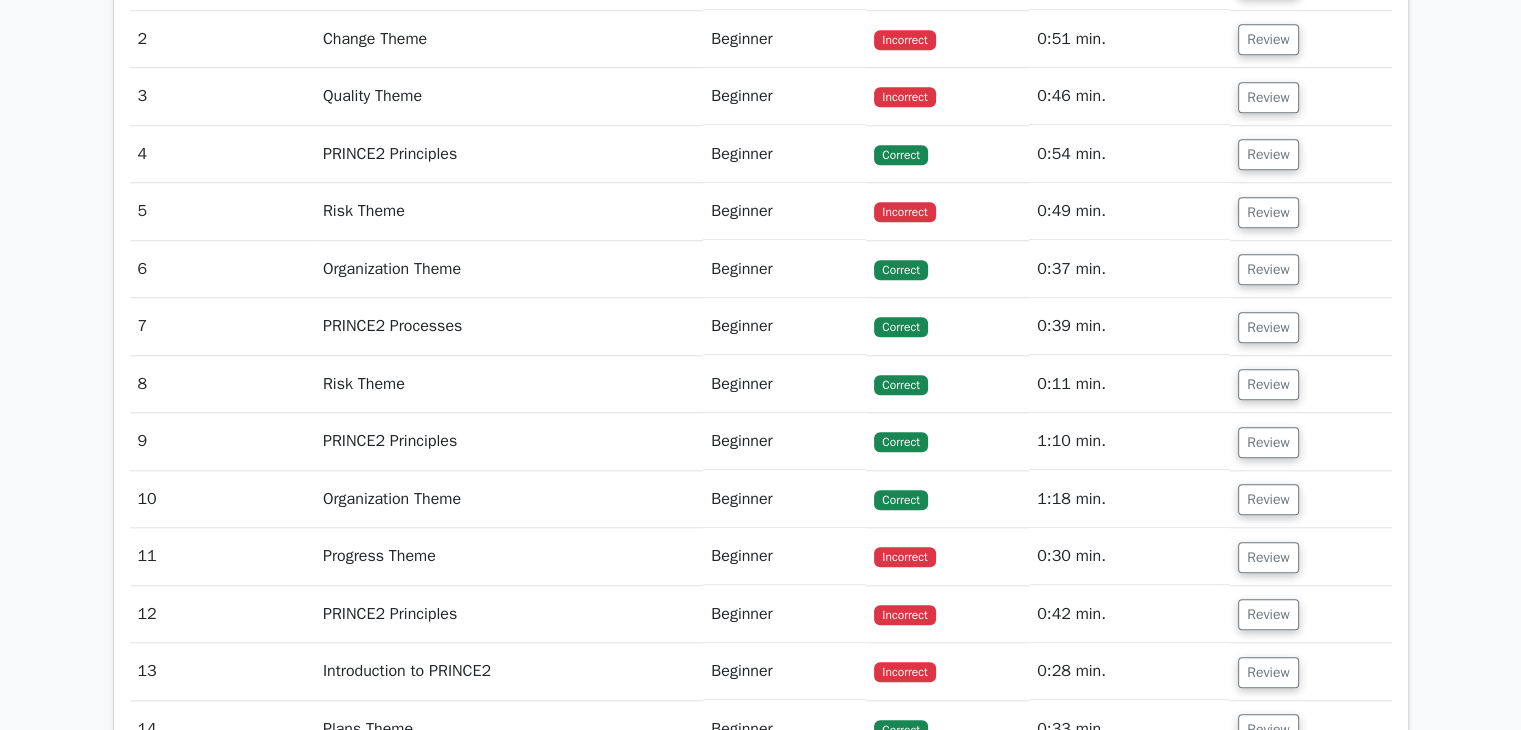 scroll, scrollTop: 1900, scrollLeft: 0, axis: vertical 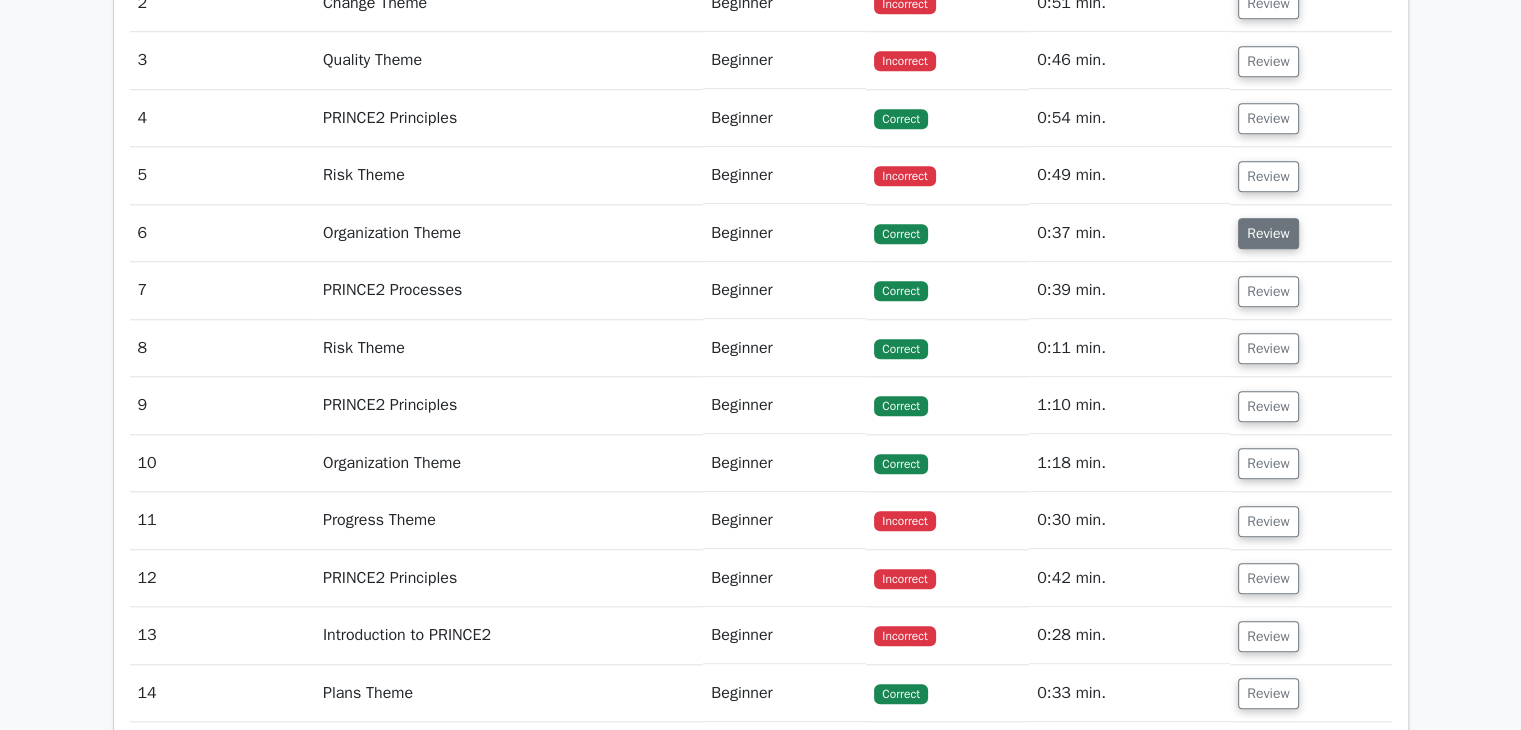 click on "Review" at bounding box center [1268, 233] 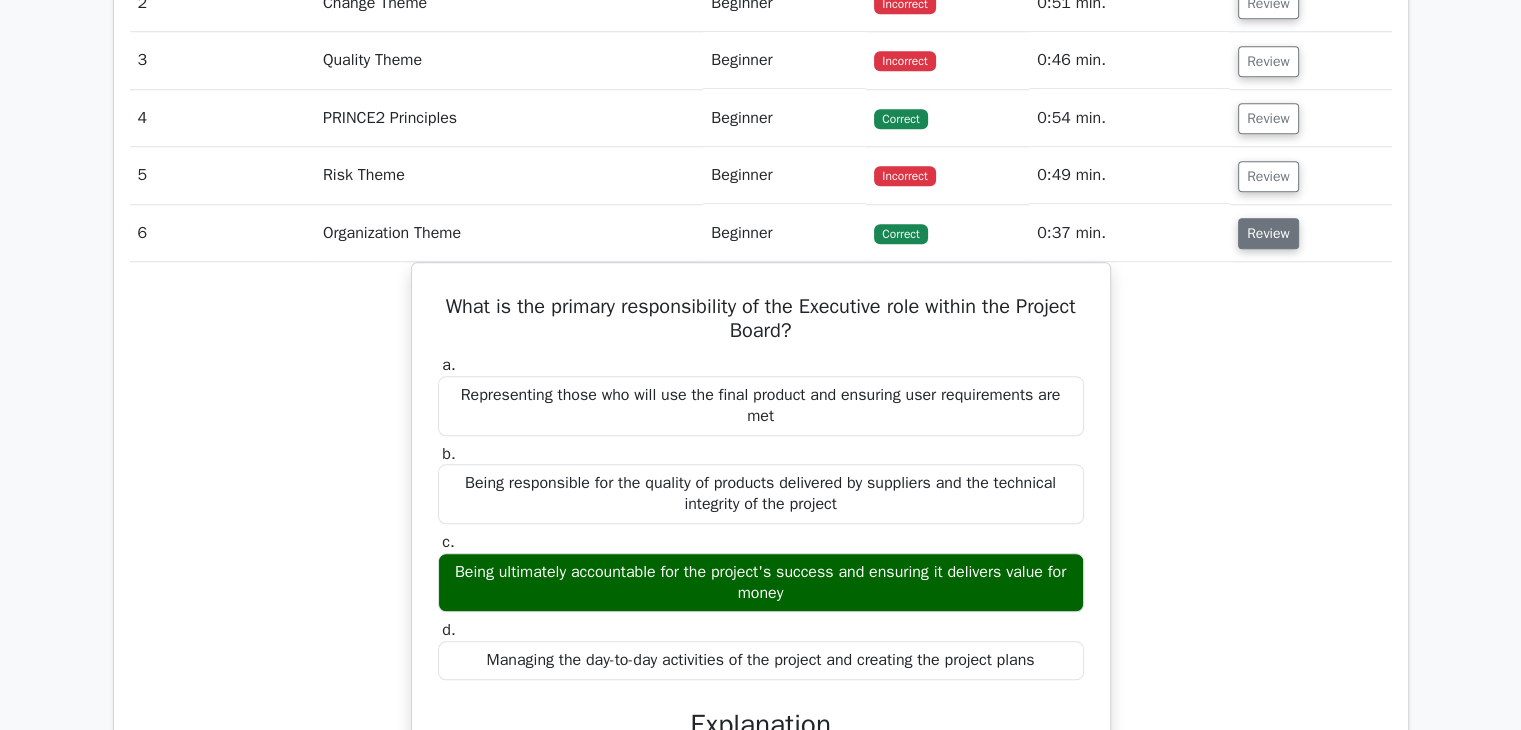 click on "Review" at bounding box center (1268, 233) 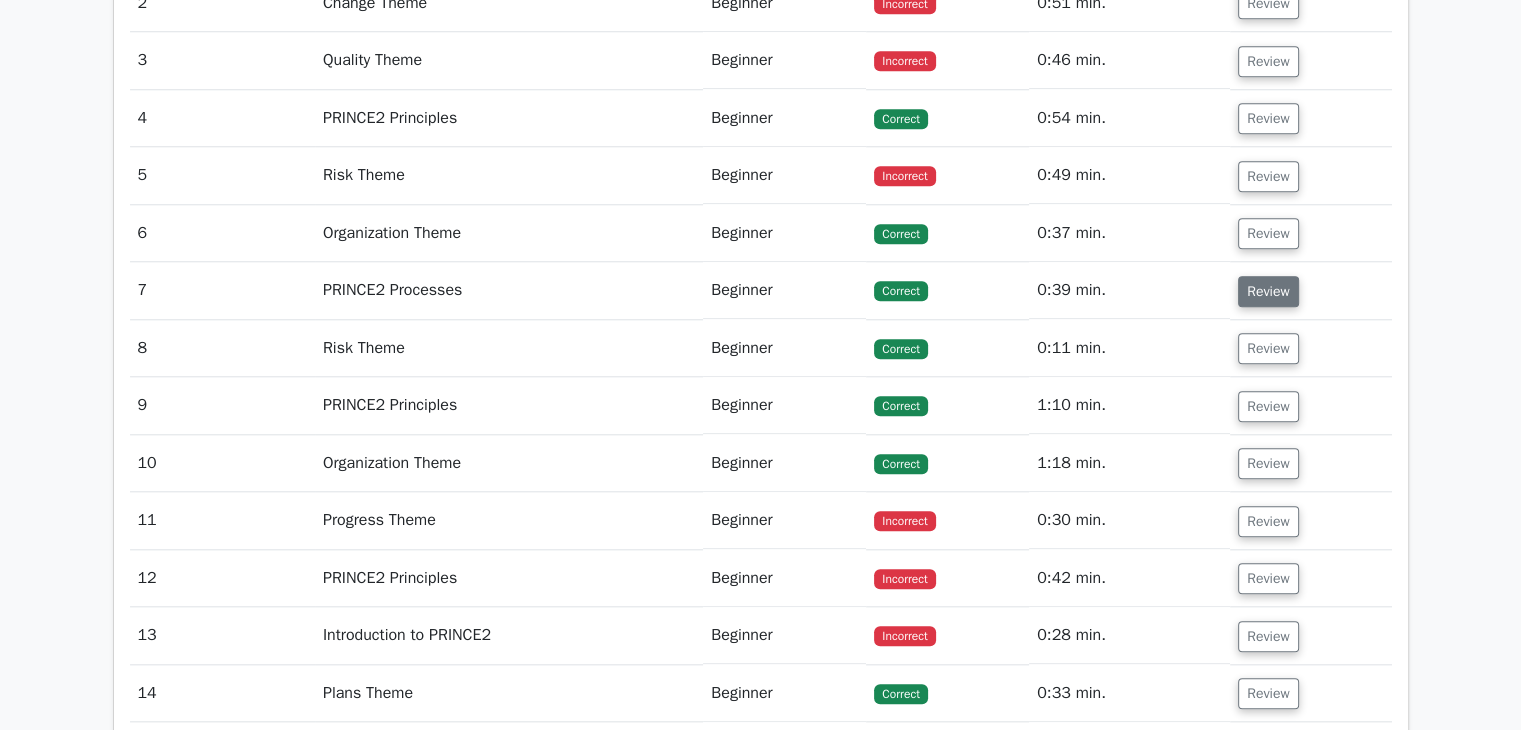 click on "Review" at bounding box center (1268, 291) 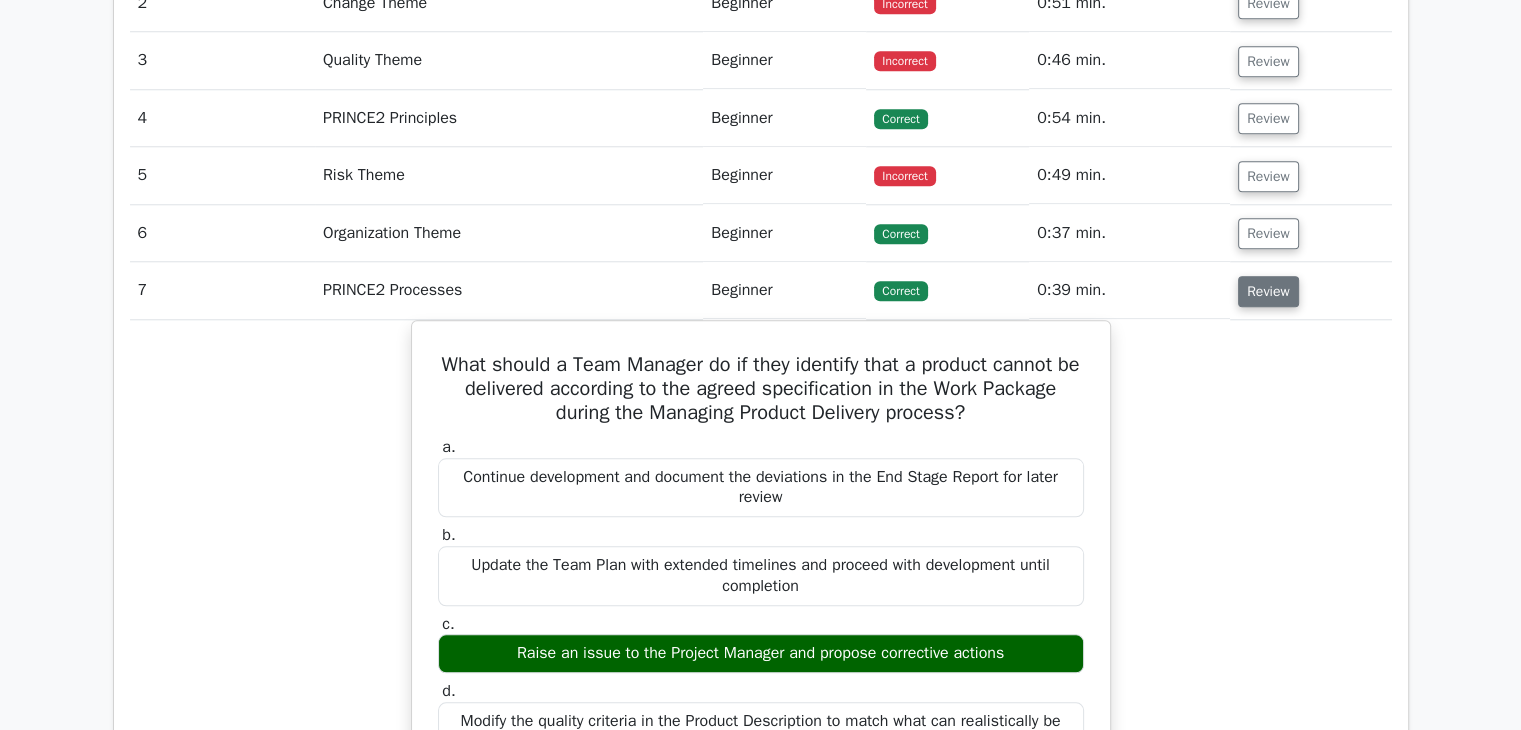 click on "Review" at bounding box center [1268, 291] 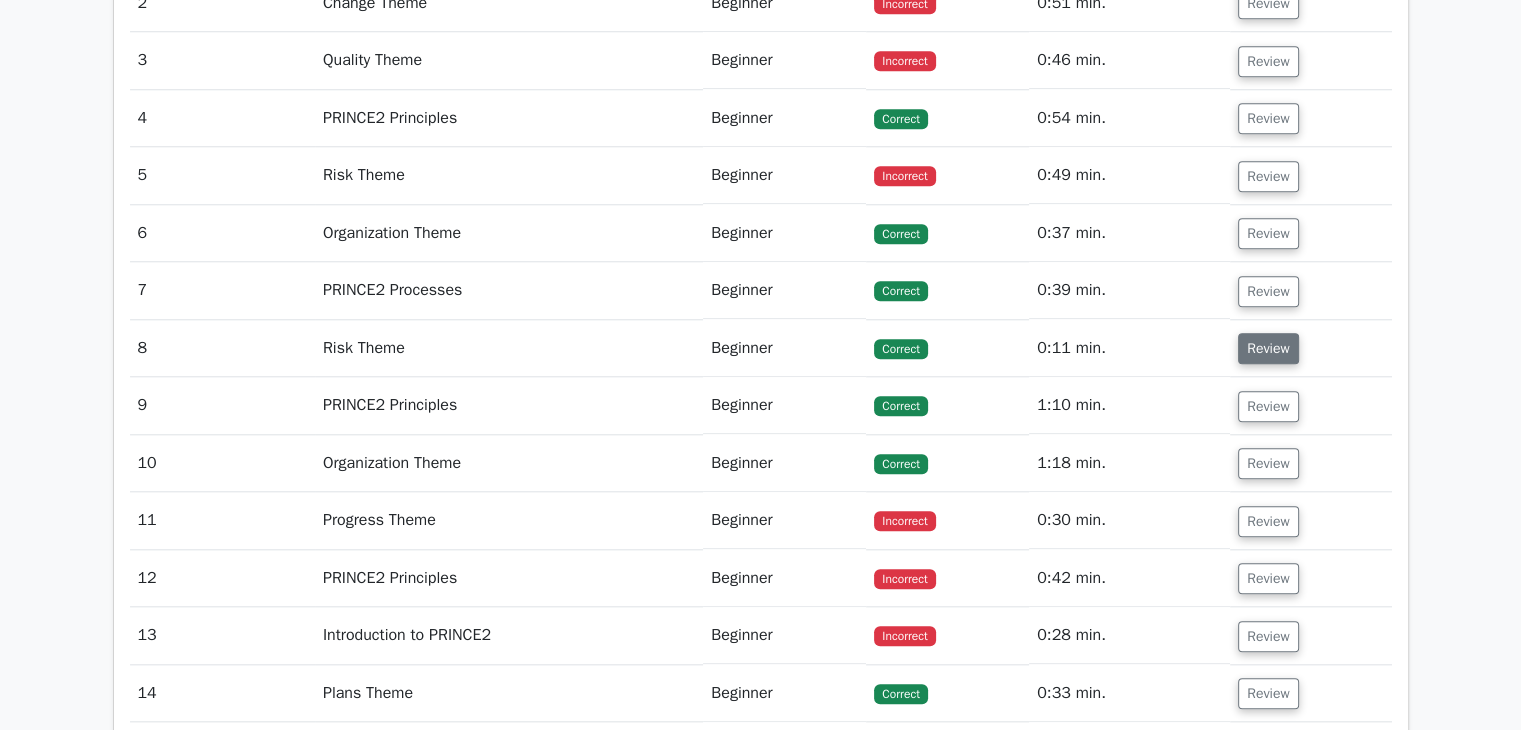 click on "Review" at bounding box center [1268, 348] 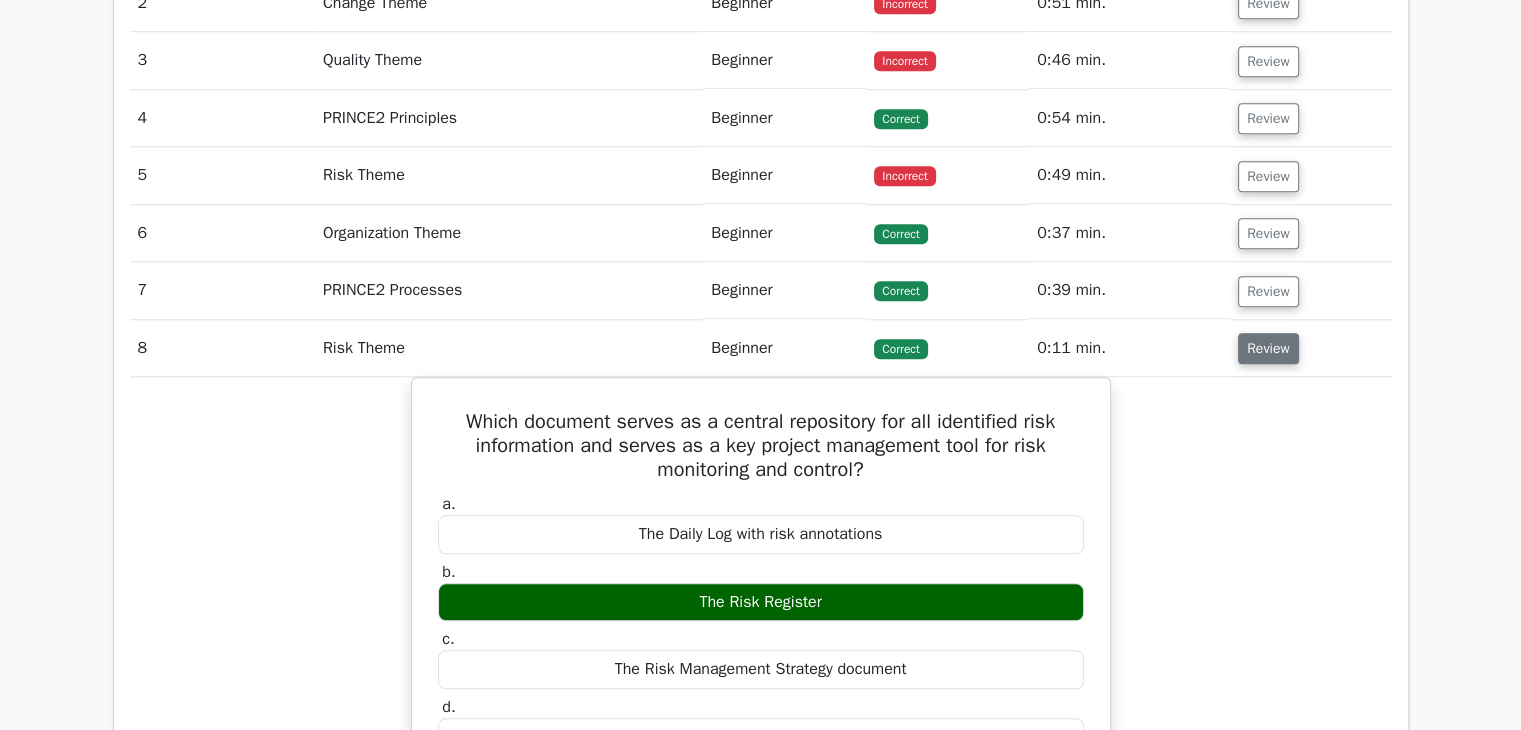 click on "Review" at bounding box center (1268, 348) 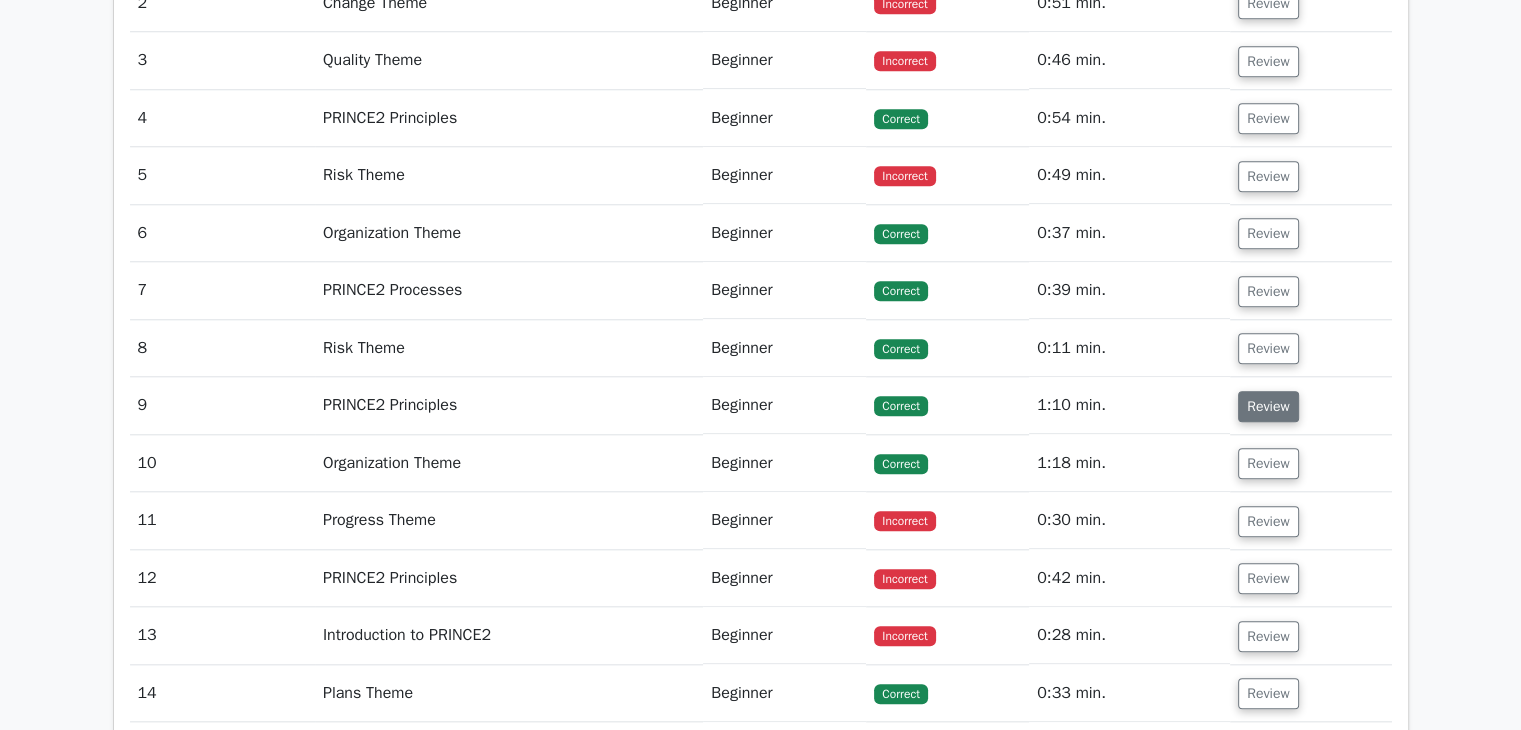 click on "Review" at bounding box center (1268, 406) 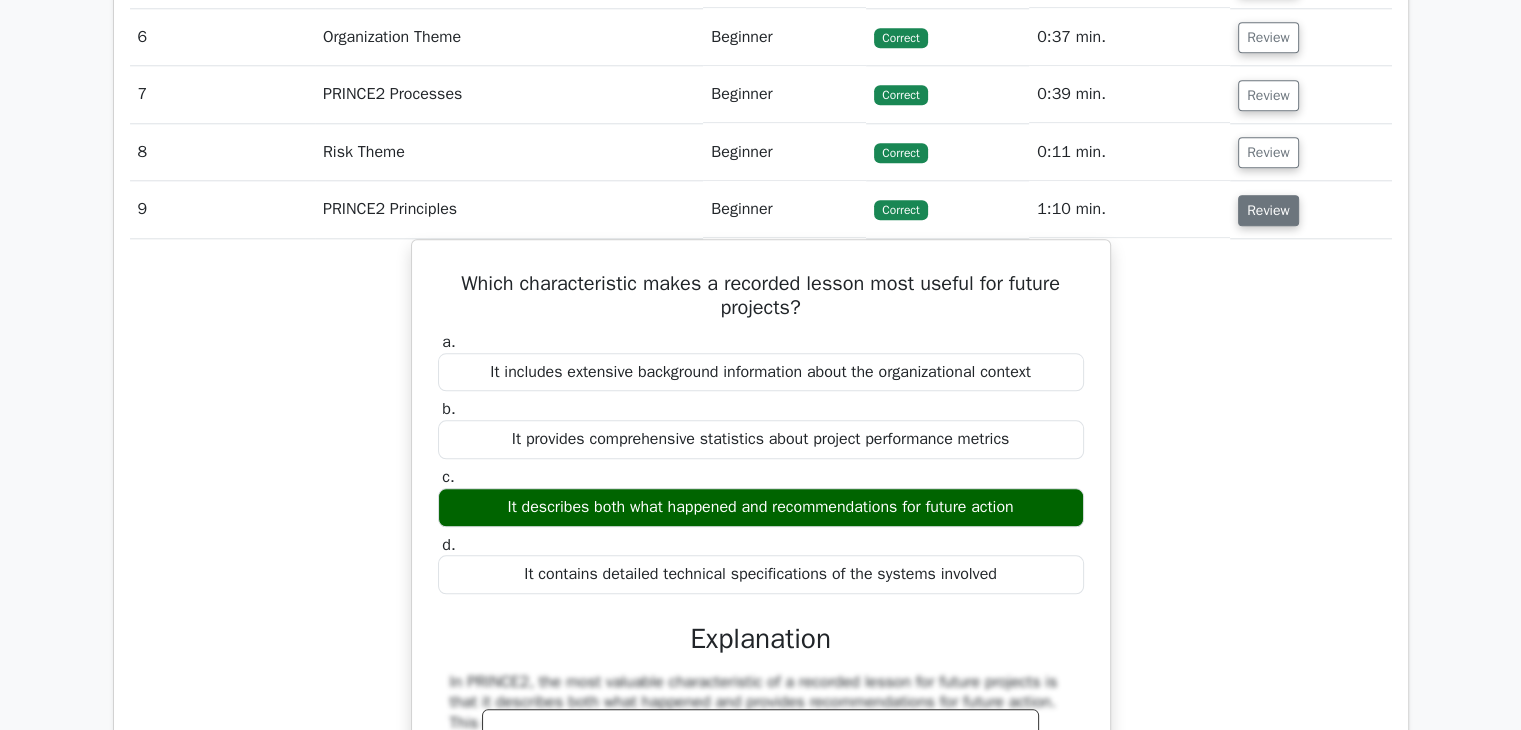 scroll, scrollTop: 2100, scrollLeft: 0, axis: vertical 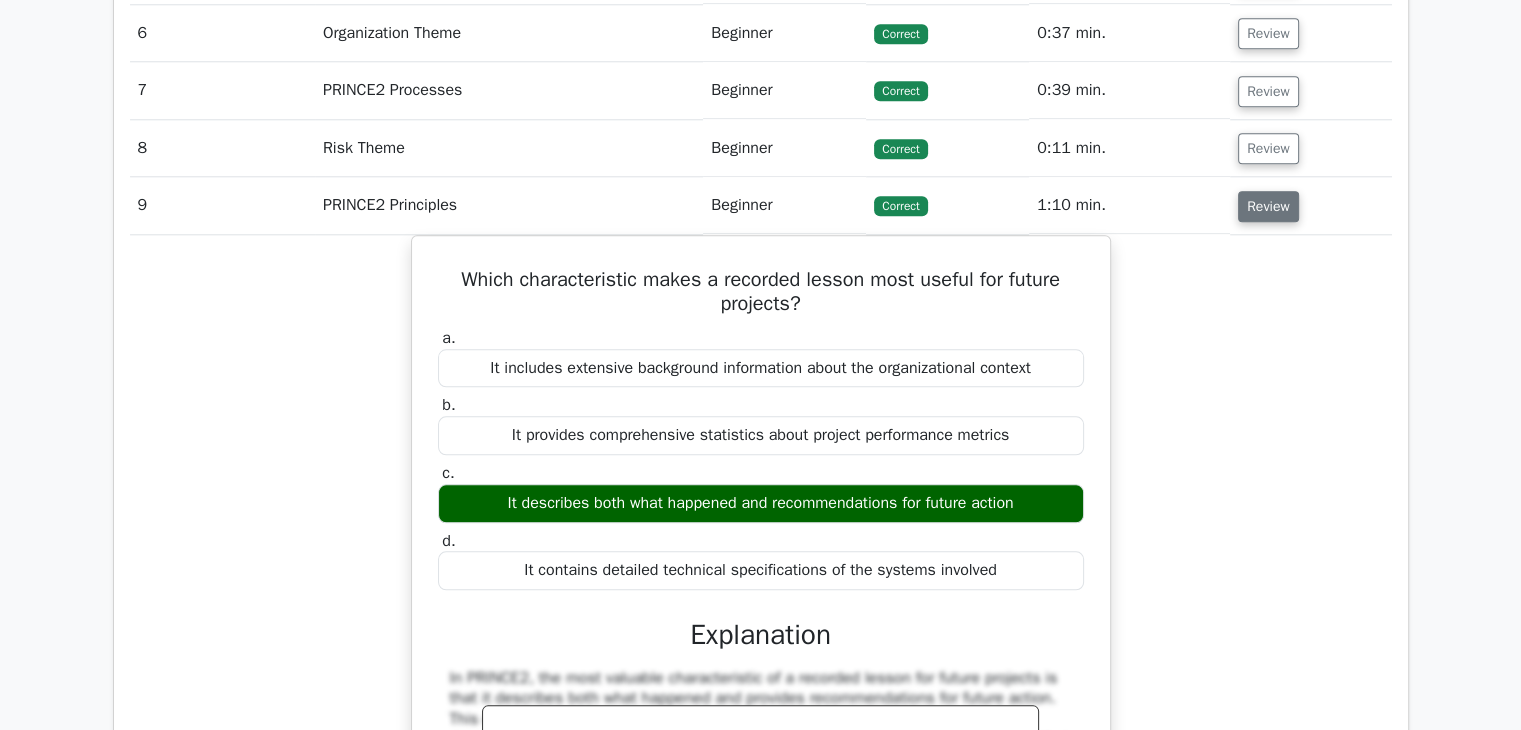 click on "Review" at bounding box center [1268, 206] 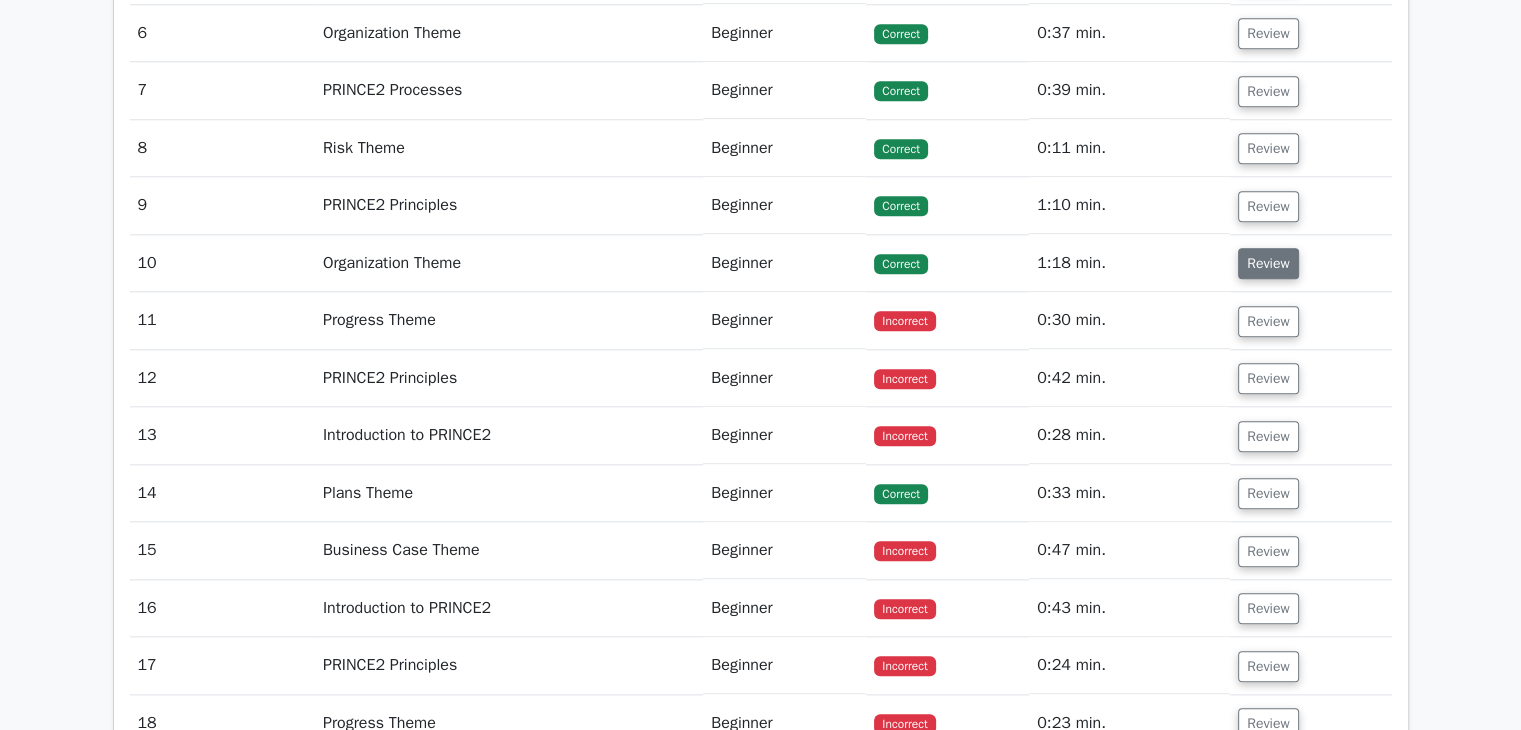 click on "Review" at bounding box center (1268, 263) 